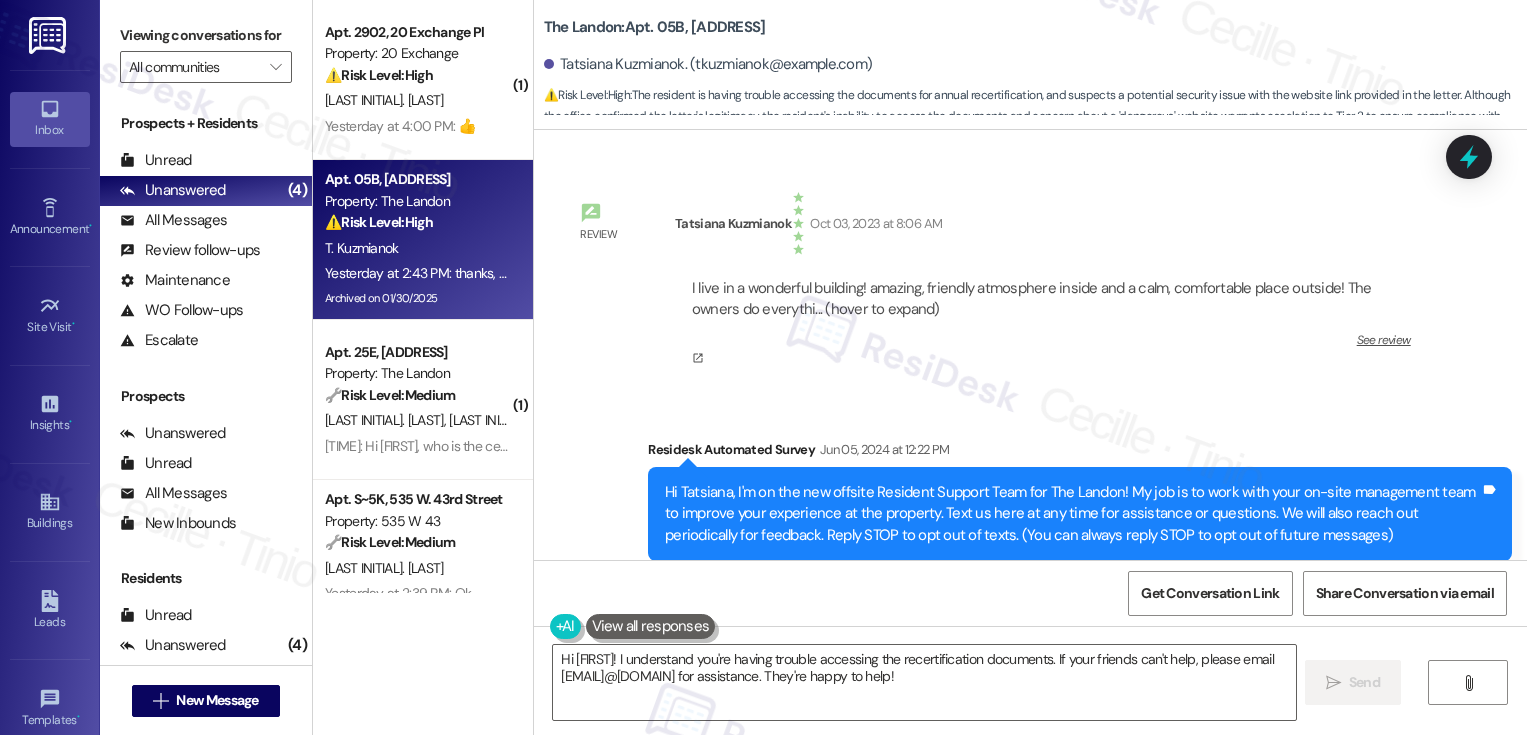 scroll, scrollTop: 0, scrollLeft: 0, axis: both 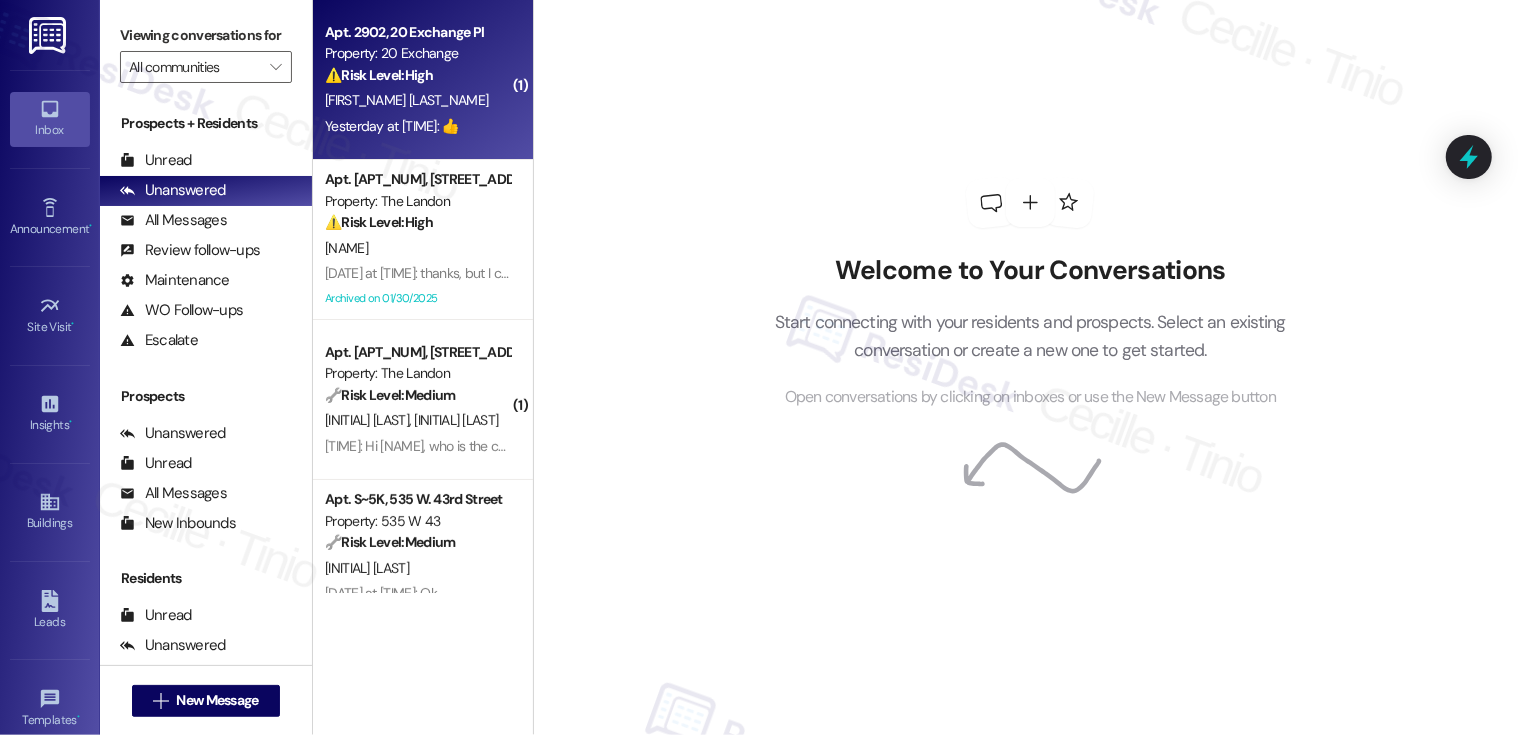 click on "Property: 20 Exchange" at bounding box center [417, 53] 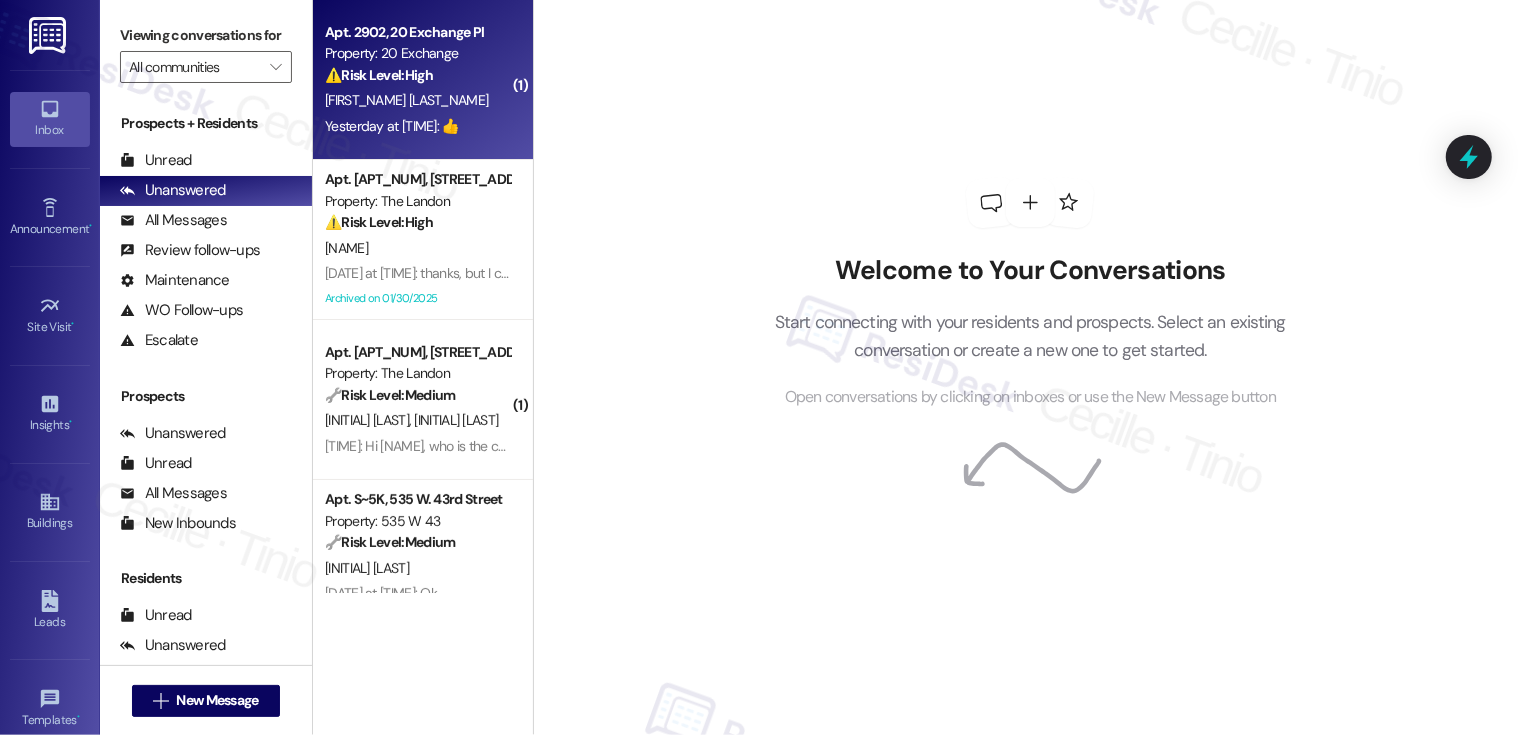 click on "Property: 20 Exchange" at bounding box center (417, 53) 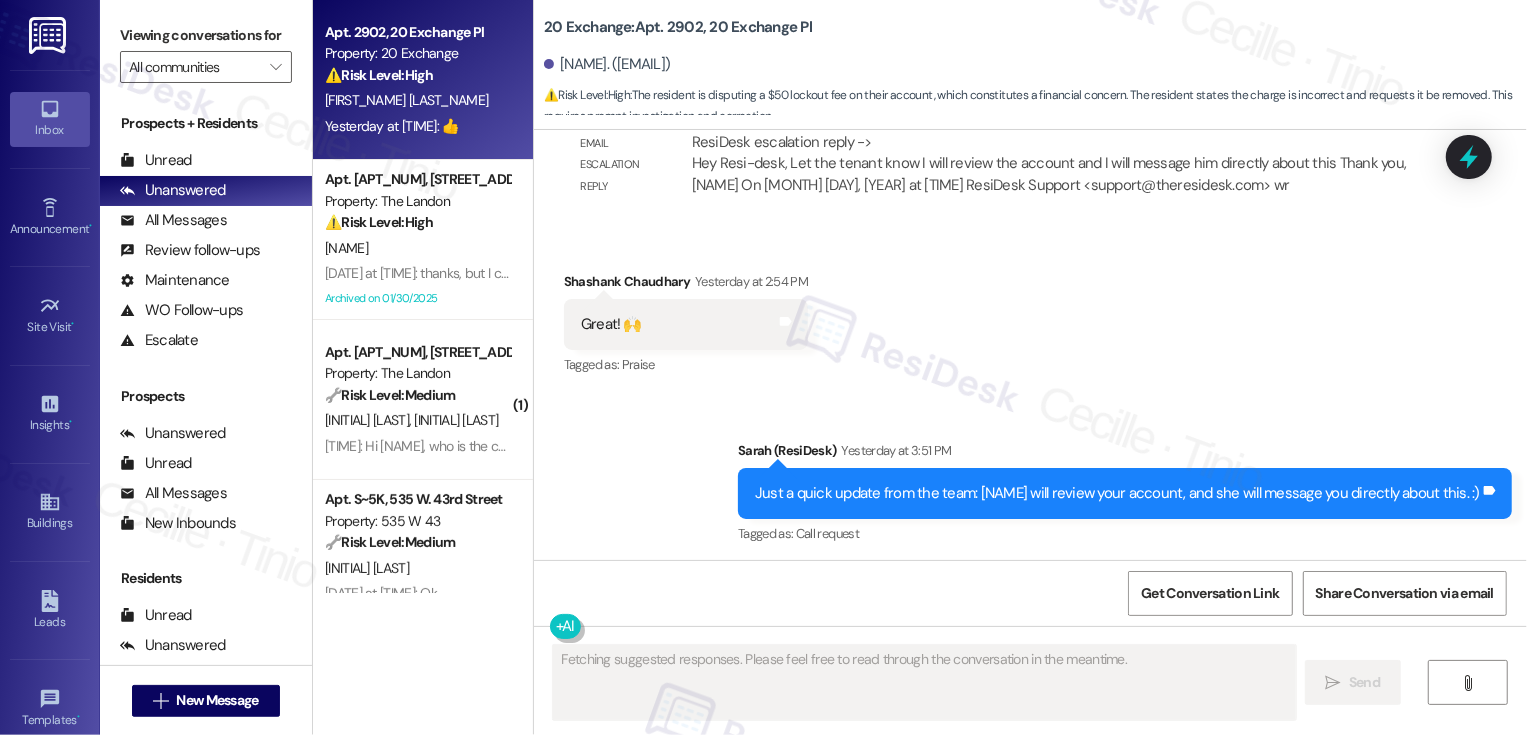 scroll, scrollTop: 7130, scrollLeft: 0, axis: vertical 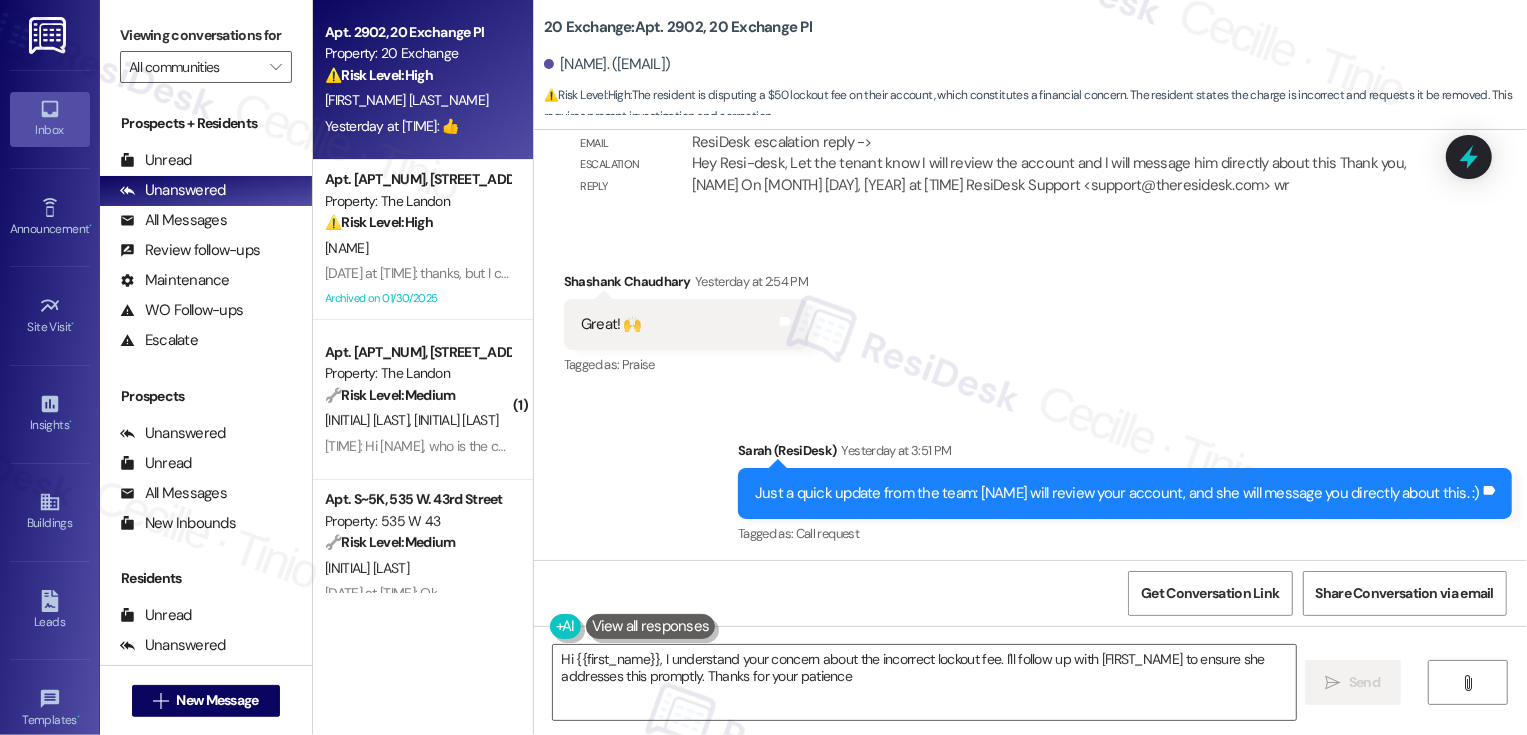 type on "Hi {{first_name}}, I understand your concern about the incorrect lockout fee. I'll follow up with [LAST] to ensure she addresses this promptly. Thanks for your patience!" 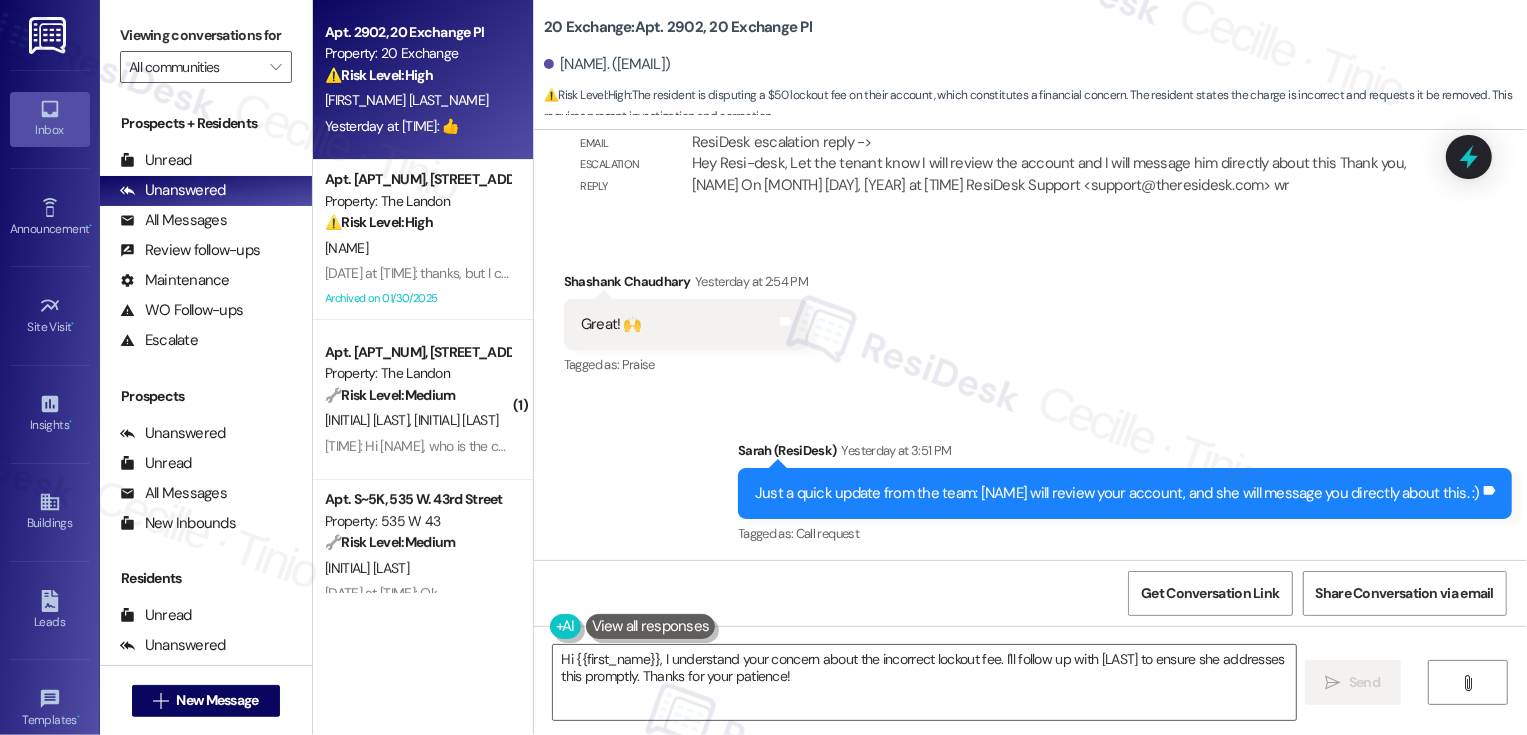 scroll, scrollTop: 7280, scrollLeft: 0, axis: vertical 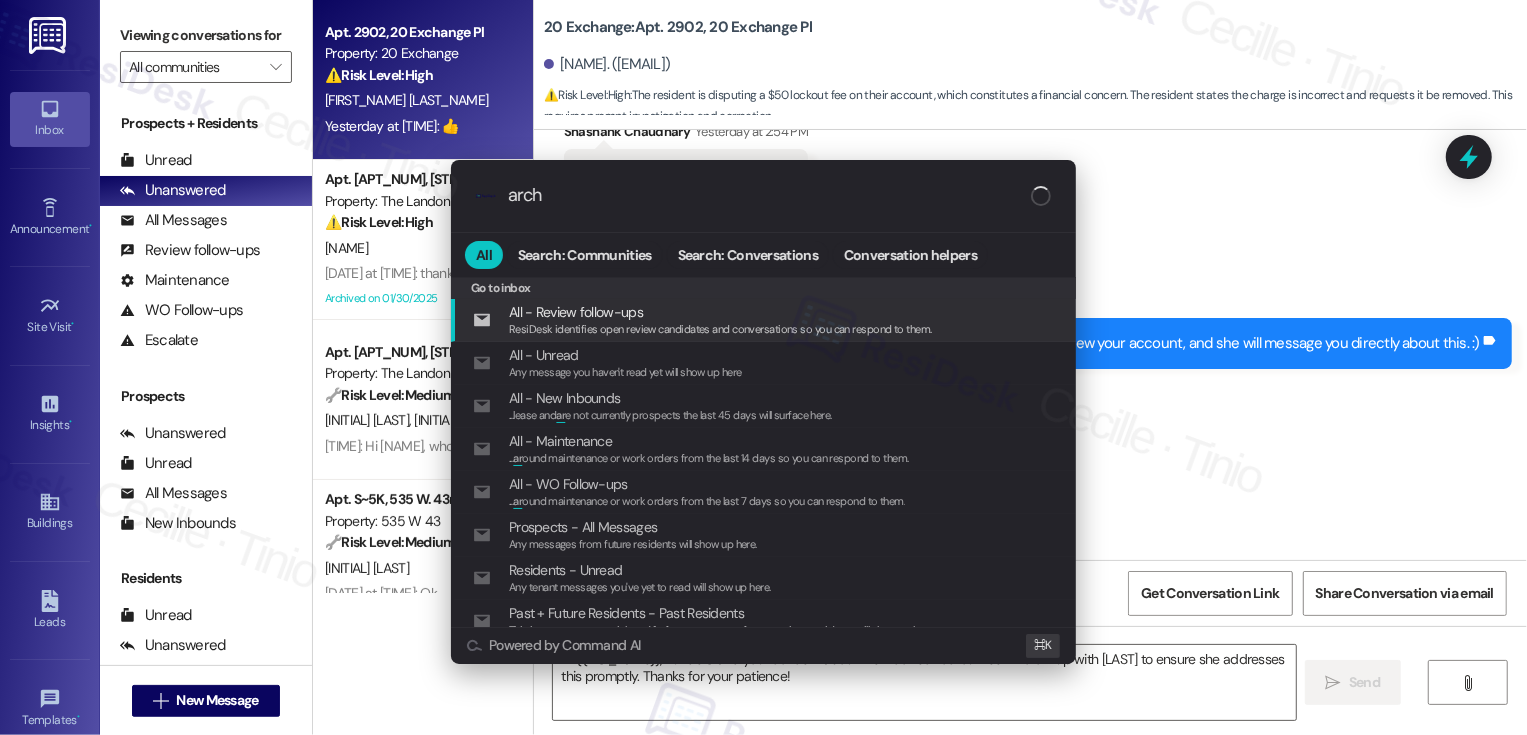 type on "archi" 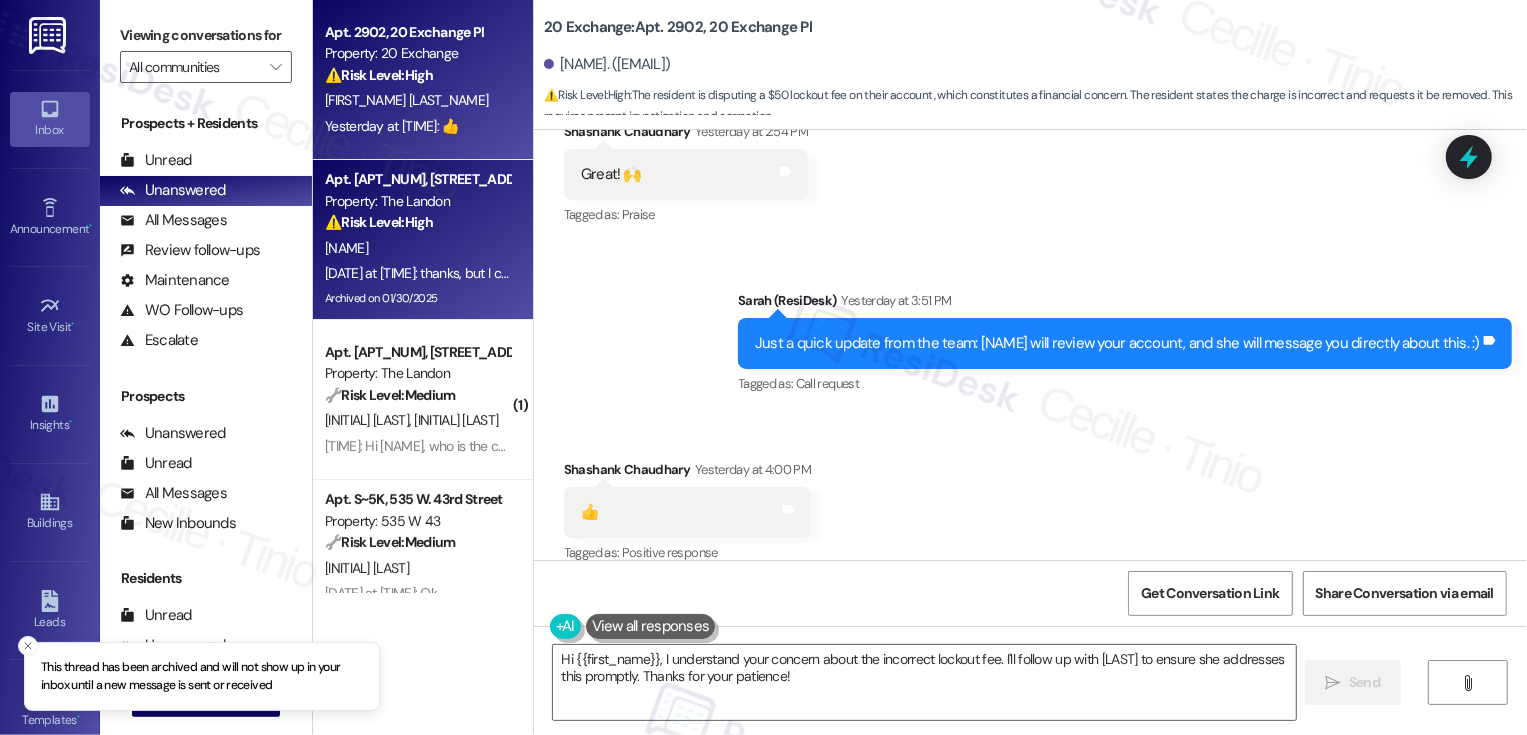 click on "[NAME]" at bounding box center (417, 248) 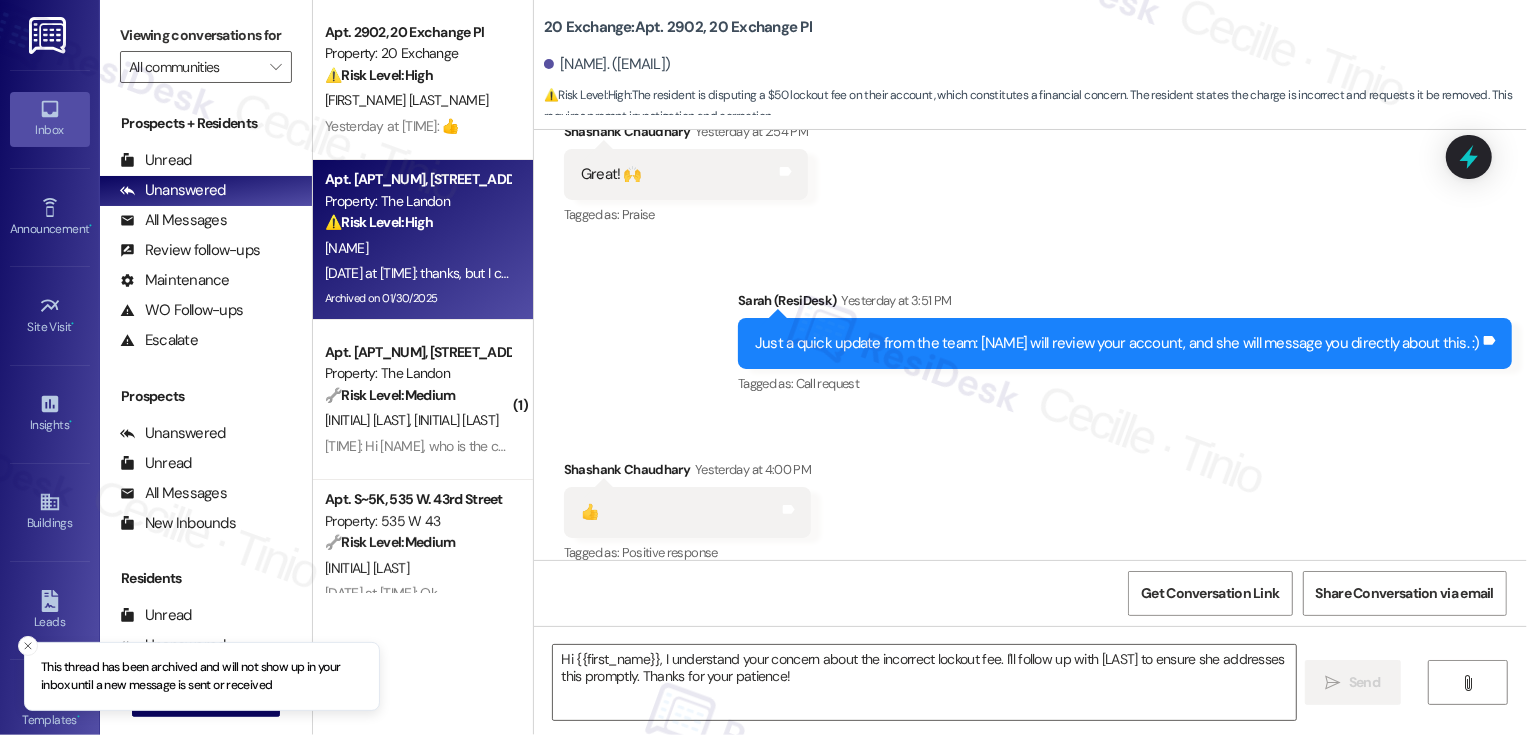 click on "[NAME]" at bounding box center [417, 248] 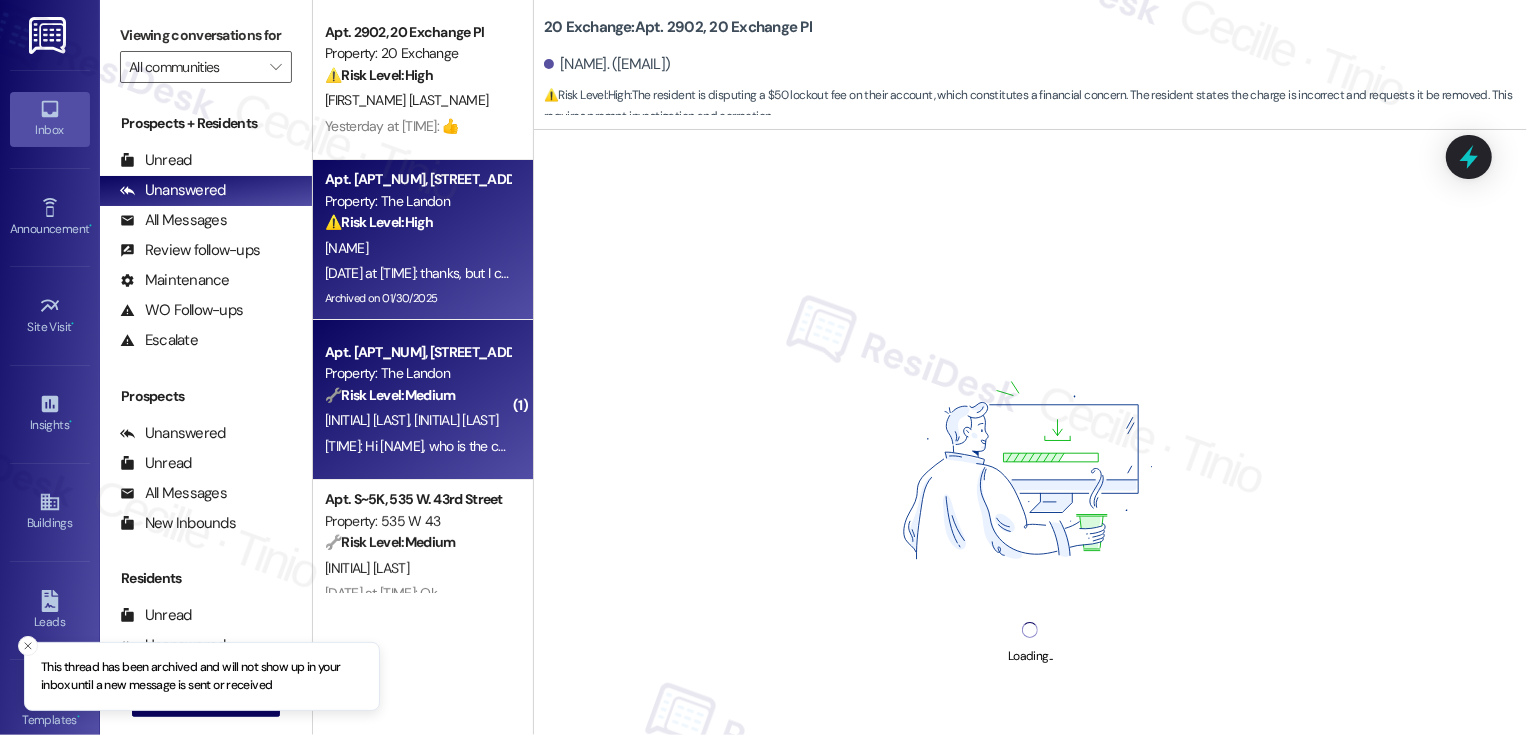 click on "Property: The Landon" at bounding box center [417, 373] 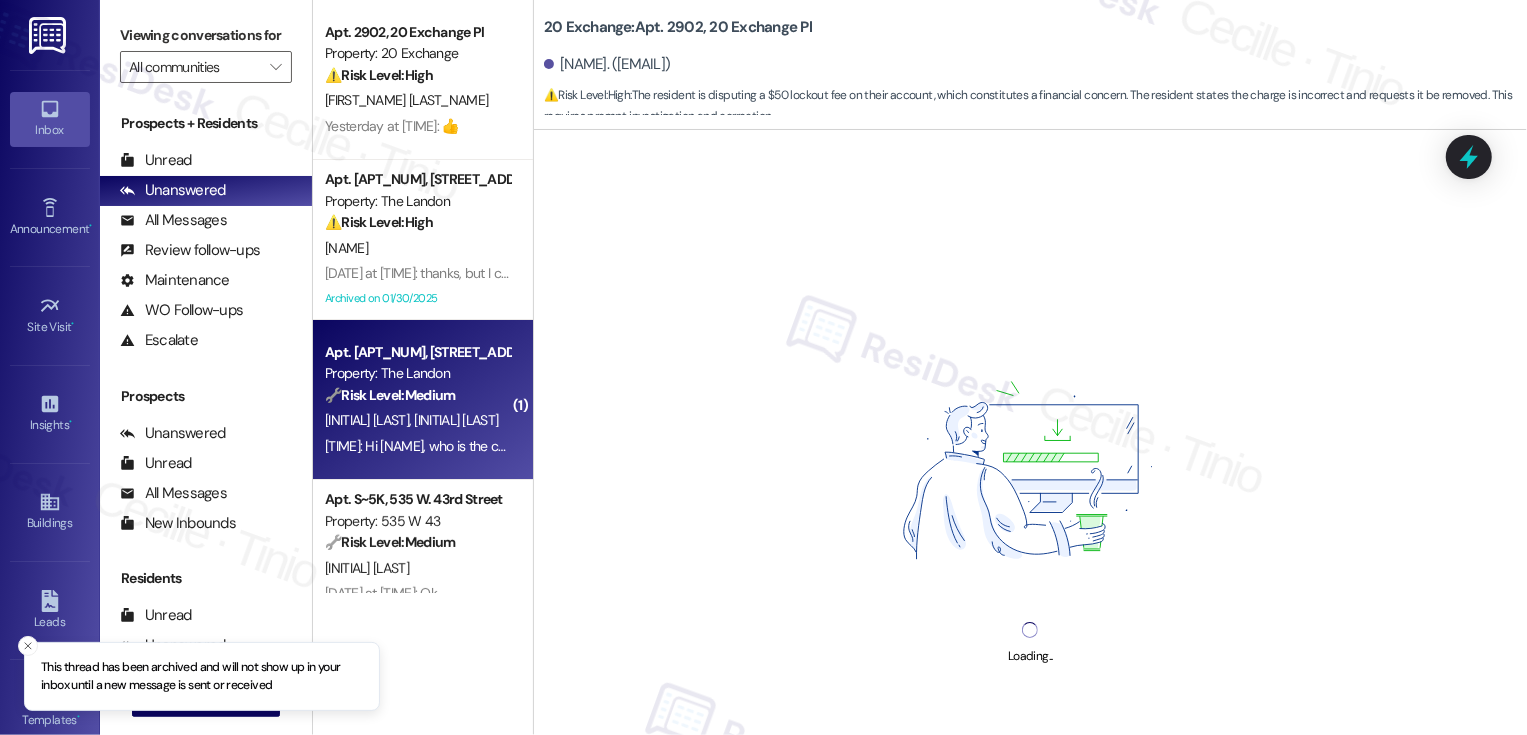 click on "Property: The Landon" at bounding box center [417, 373] 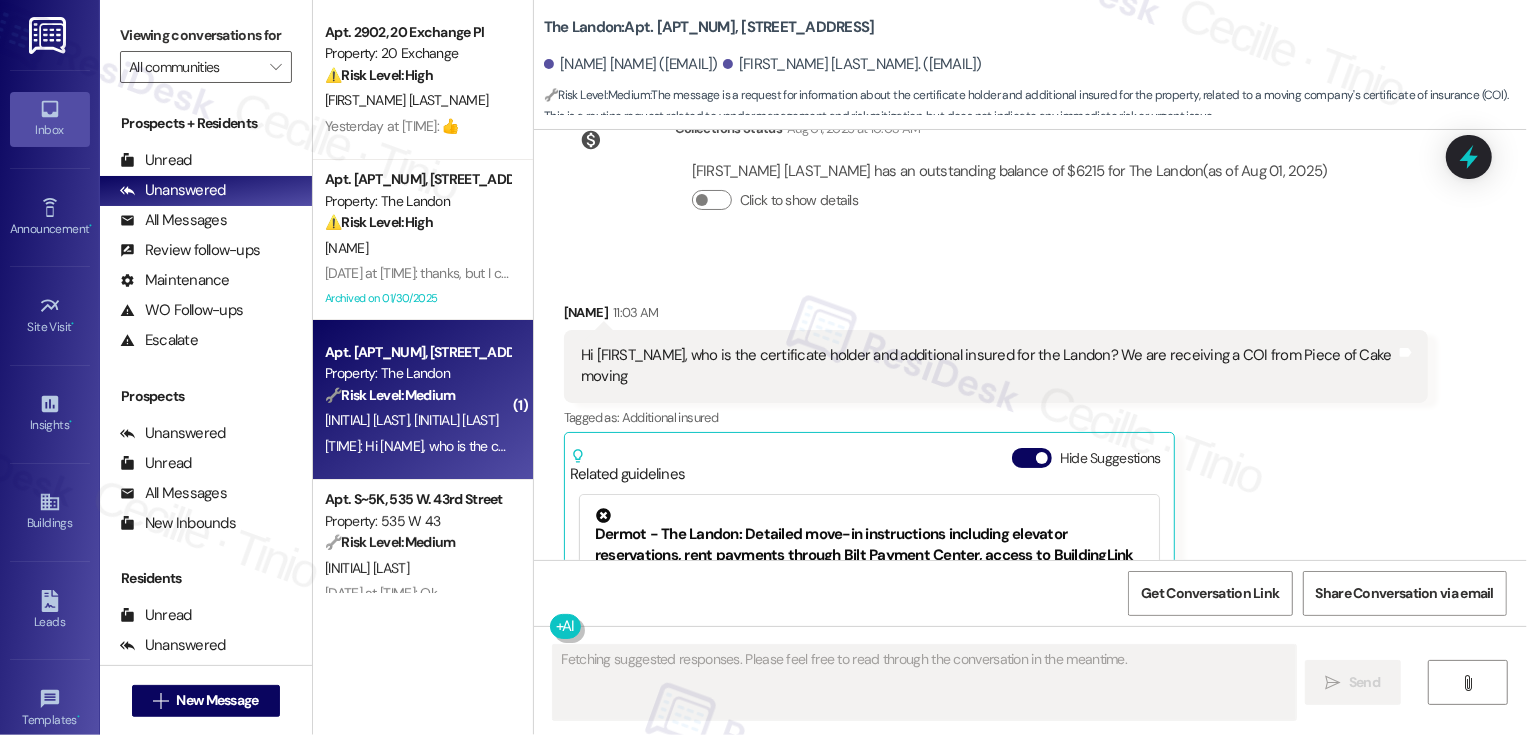 scroll, scrollTop: 9028, scrollLeft: 0, axis: vertical 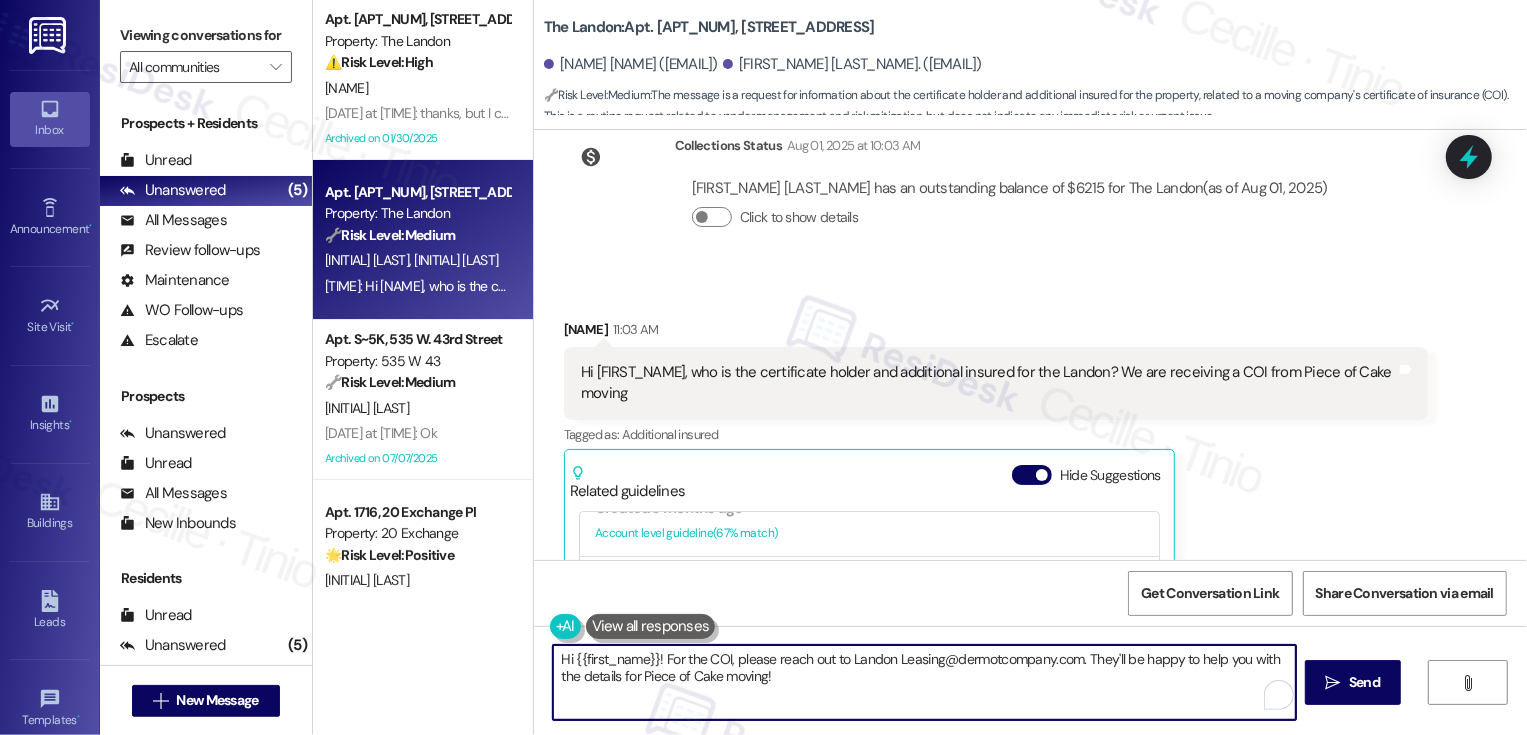 drag, startPoint x: 844, startPoint y: 658, endPoint x: 1071, endPoint y: 666, distance: 227.14093 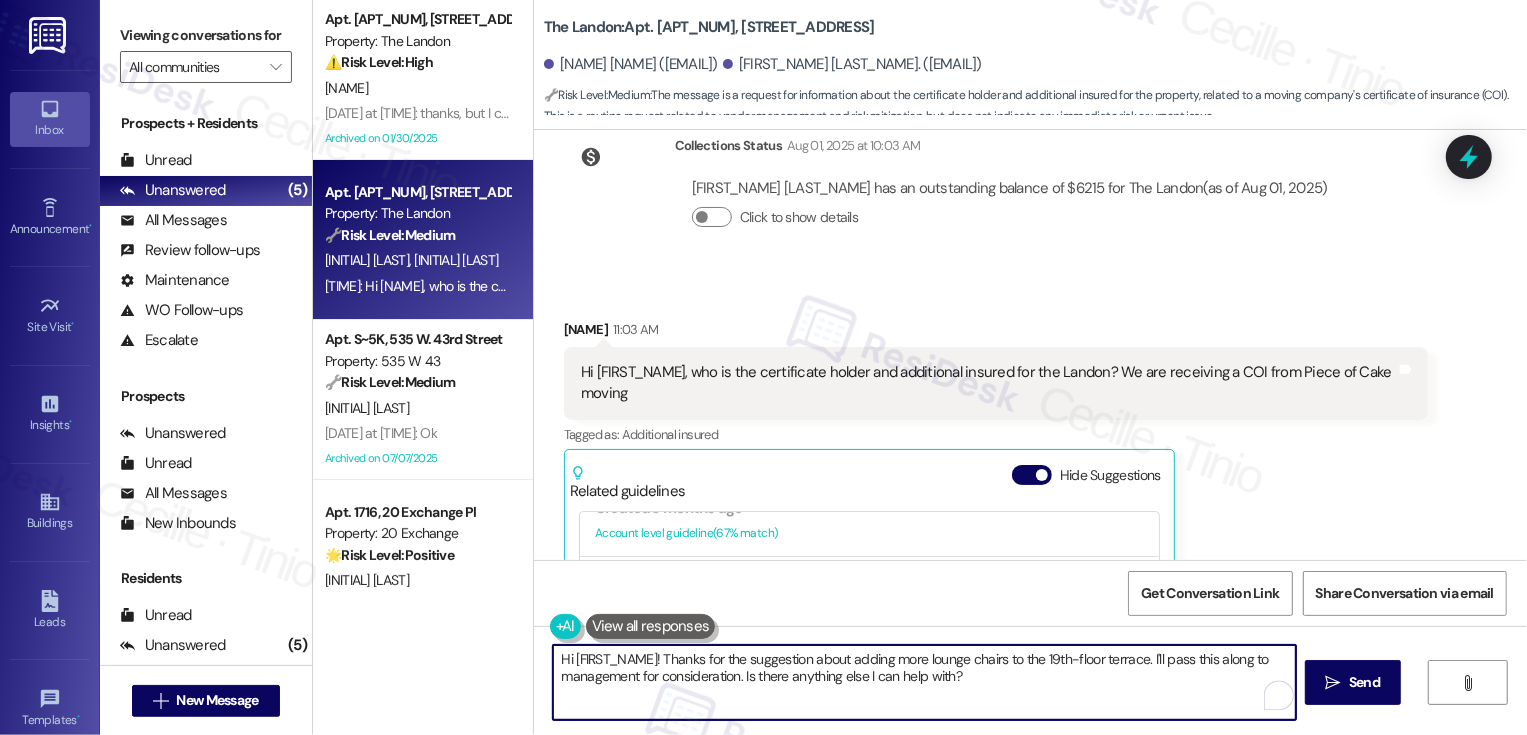click on "Hi [FIRST_NAME]! Thanks for the suggestion about adding more lounge chairs to the 19th-floor terrace. I'll pass this along to management for consideration. Is there anything else I can help with?" at bounding box center (924, 682) 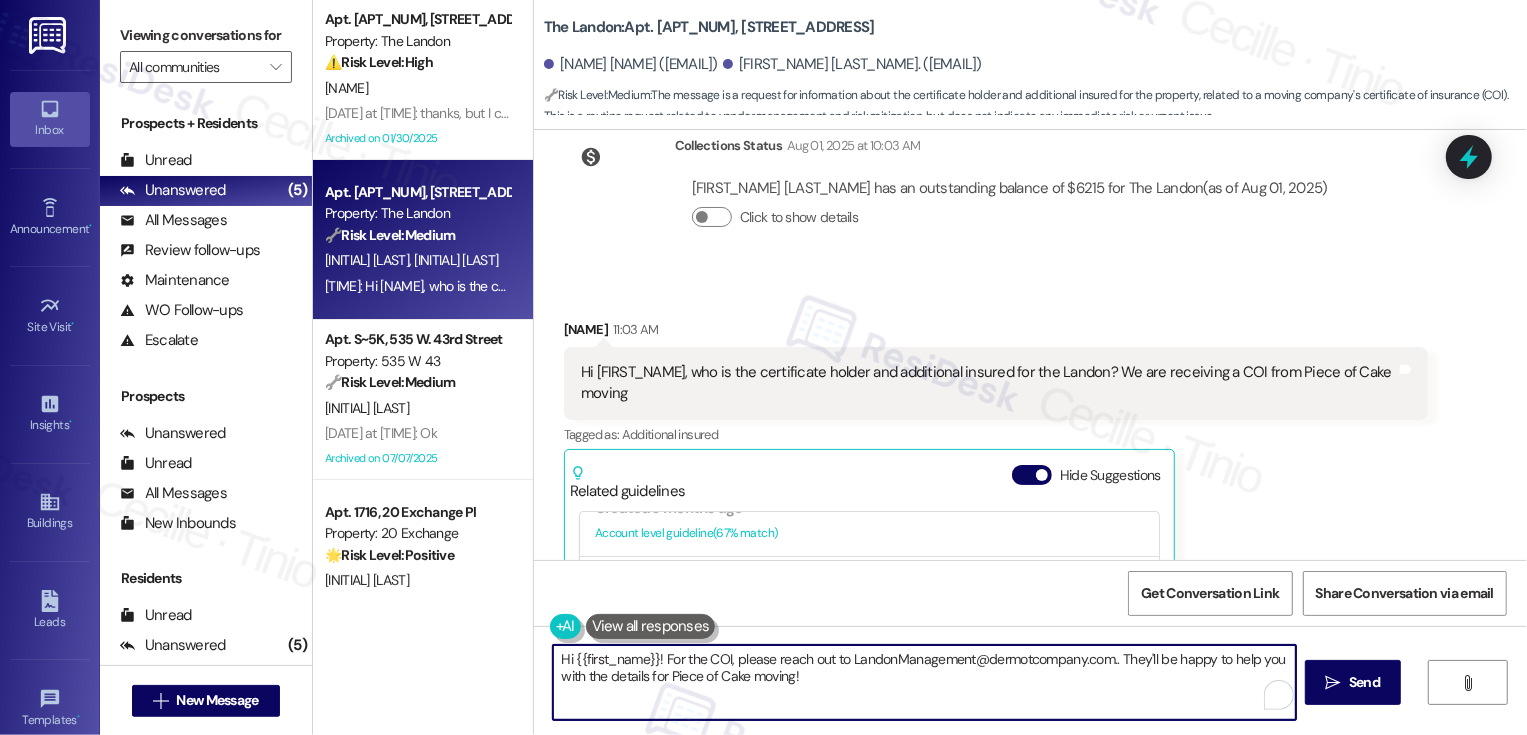 click on "Hi {{first_name}}! For the COI, please reach out to LandonManagement@dermotcompany.com.. They'll be happy to help you with the details for Piece of Cake moving!" at bounding box center (924, 682) 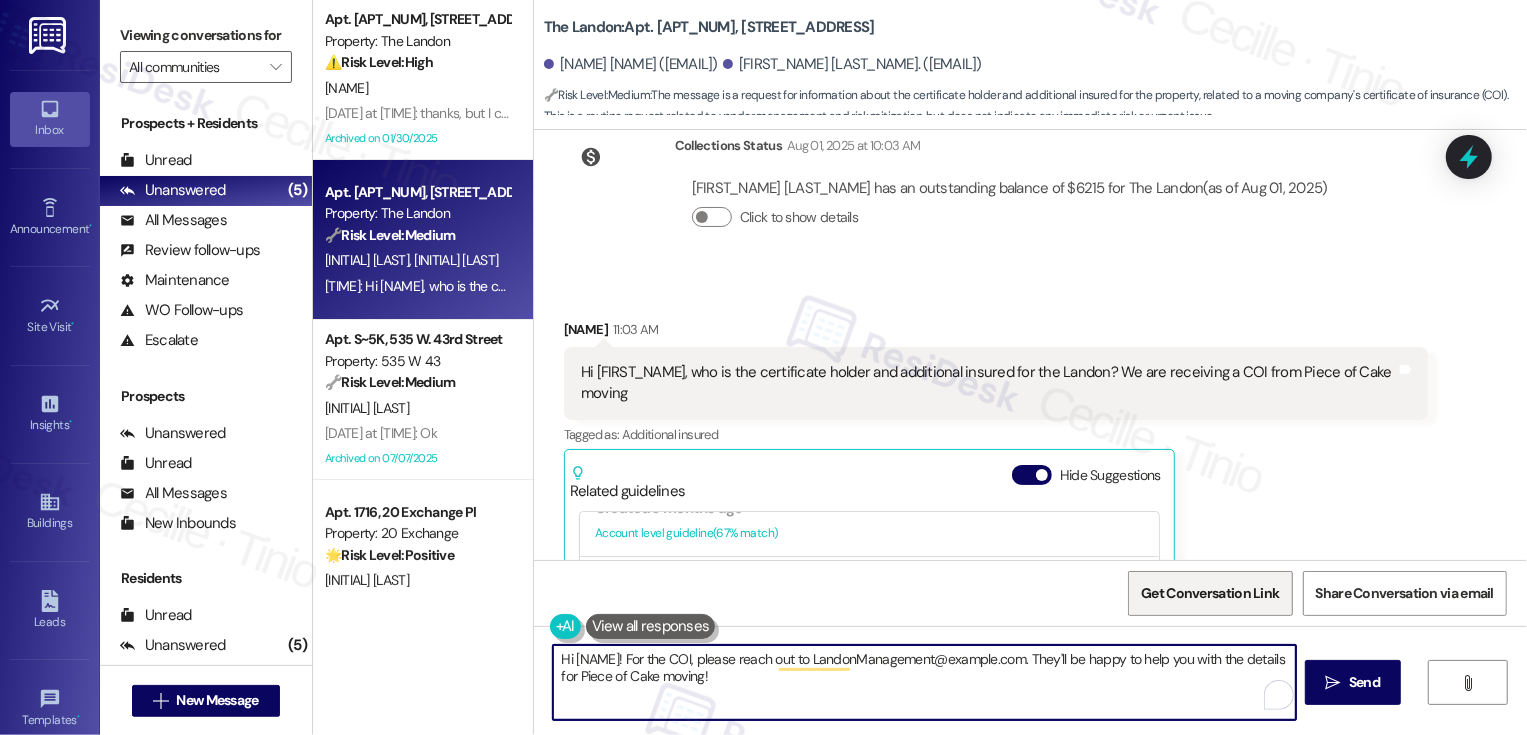 type on "Hi [NAME]! For the COI, please reach out to LandonManagement@example.com. They'll be happy to help you with the details for Piece of Cake moving!" 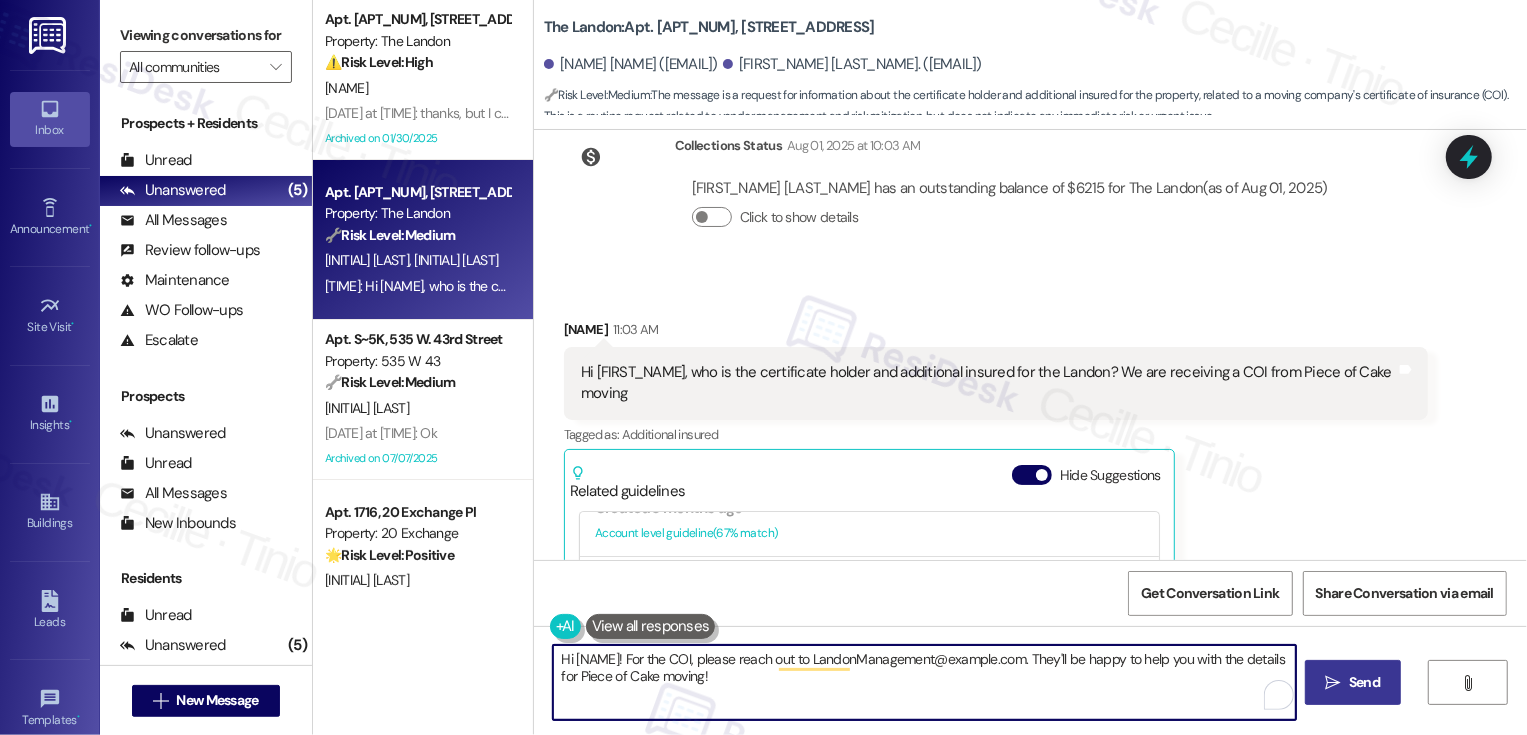 click on " Send" at bounding box center (1353, 682) 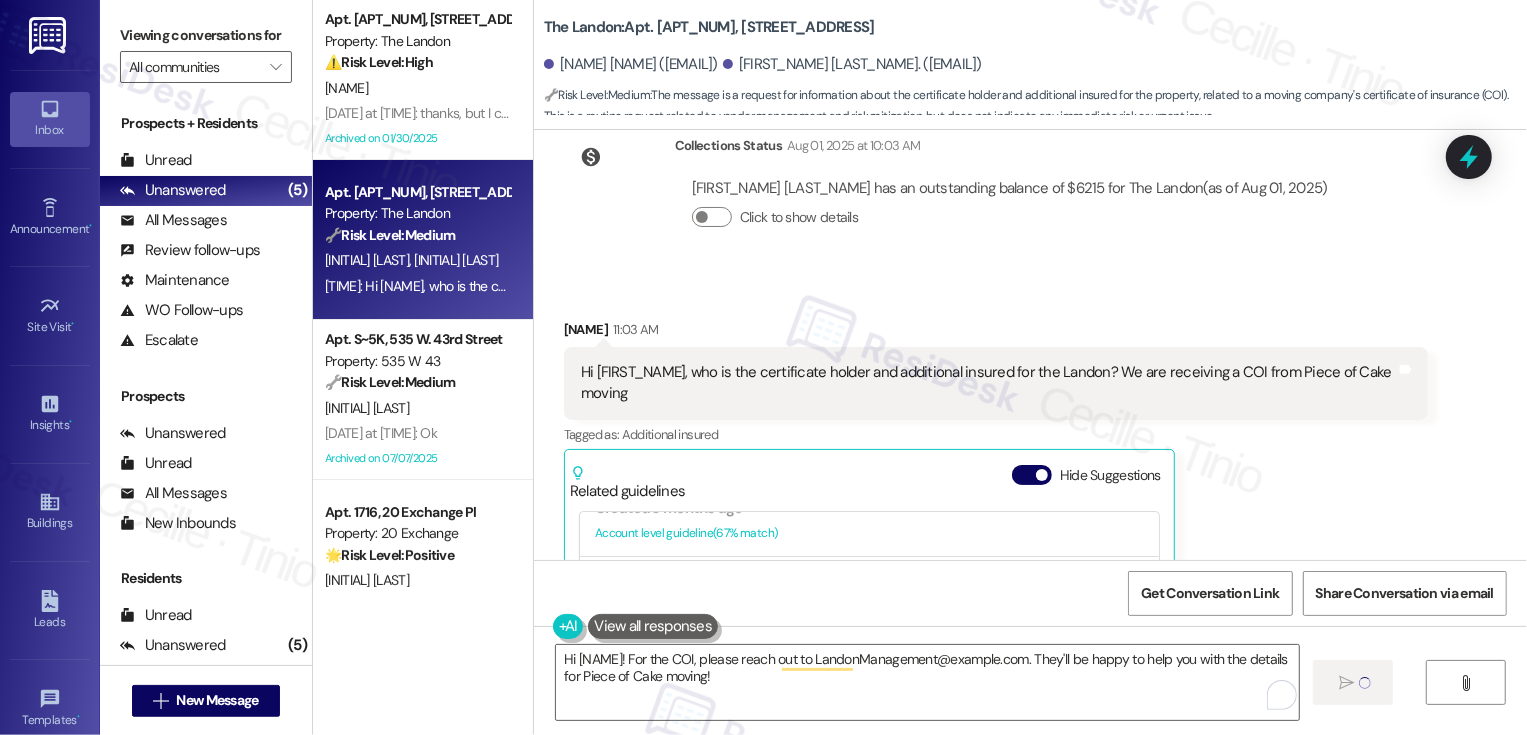 type 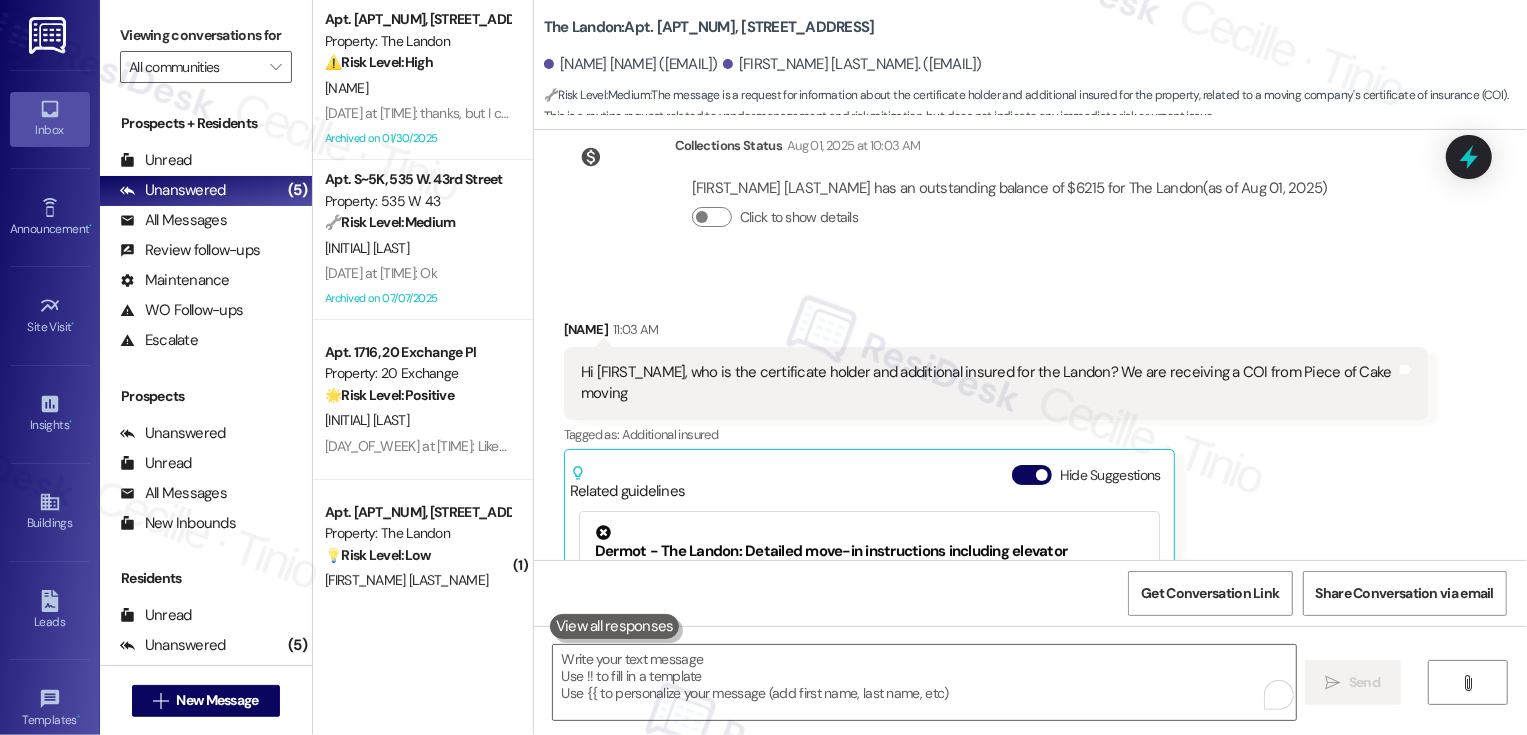 click on "Received via SMS Steven Winnick [TIME] Hi Sarah, who is the certificate holder and additional insured for the Landon? We are receiving a COI from Piece of Cake moving Tags and notes Tagged as:   Additional insured Click to highlight conversations about Additional insured  Related guidelines Hide Suggestions Dermot - The Landon: Detailed move-in instructions including elevator reservations, rent payments through Bilt Payment Center, access to BuildingLink portal for package/delivery notifications and resident communication. Created  a year ago Property level guideline  ( 69 % match) FAQs generated by ResiDesk AI What is the deadline for completing the move-in requirements before the move-in date on June 1, 2024? The requirements must be completed before the move-in date on June 1, 2024, or the keys will not be released and access to the apartment will not be permitted. What time slots are available for elevator reservations on move-in day? How can I communicate with other residents in the building? Created" at bounding box center (1030, 546) 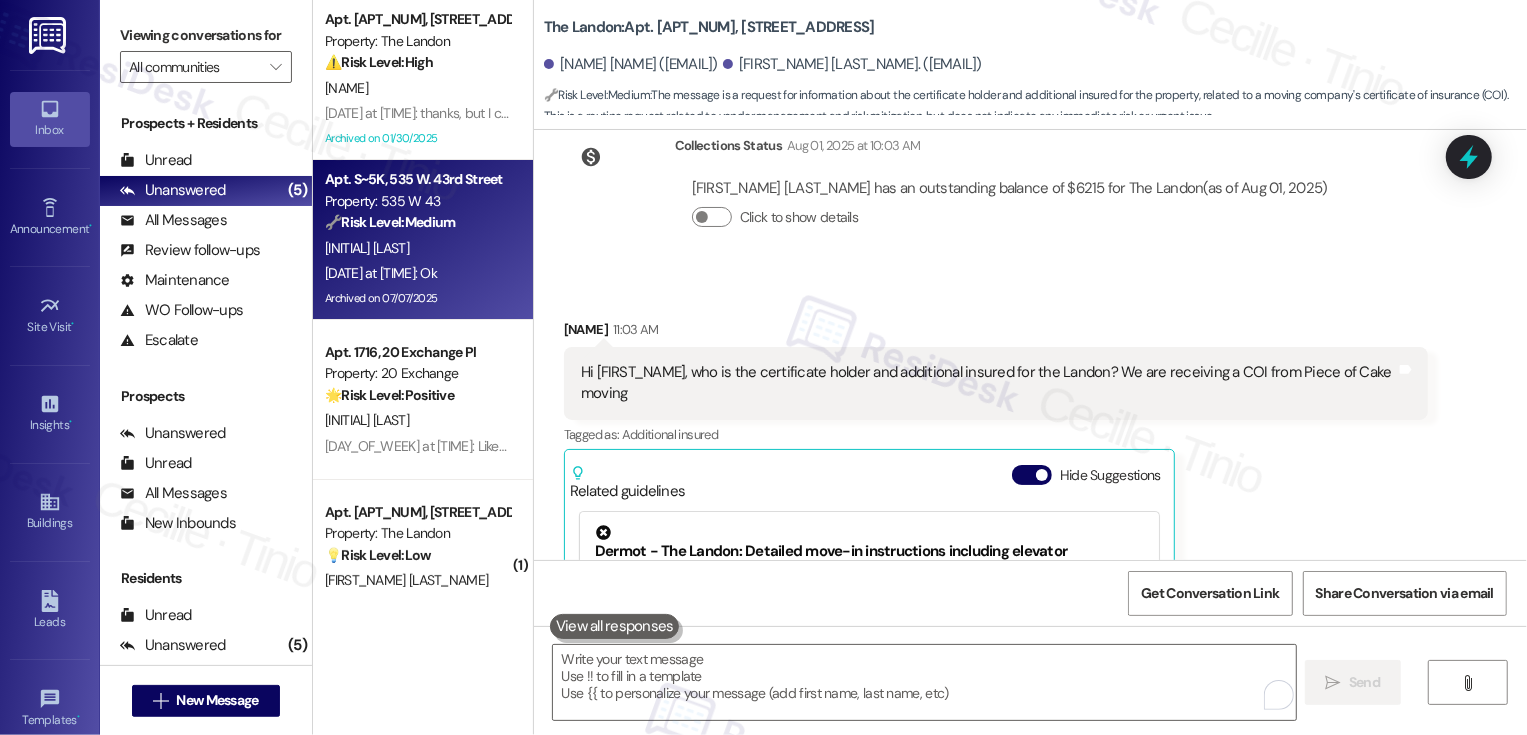 click on "🔧  Risk Level:  Medium" at bounding box center (390, 222) 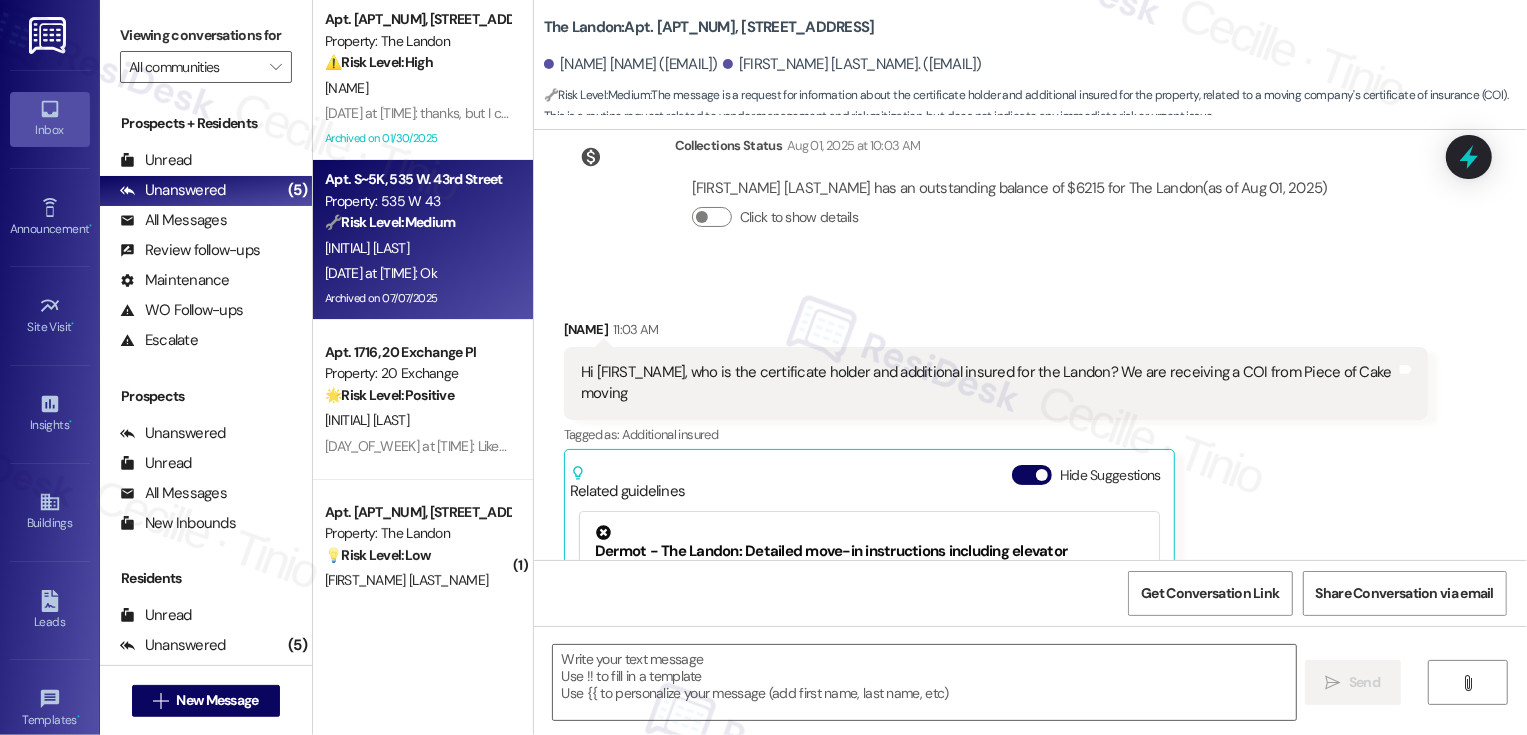click on "🔧  Risk Level:  Medium" at bounding box center [390, 222] 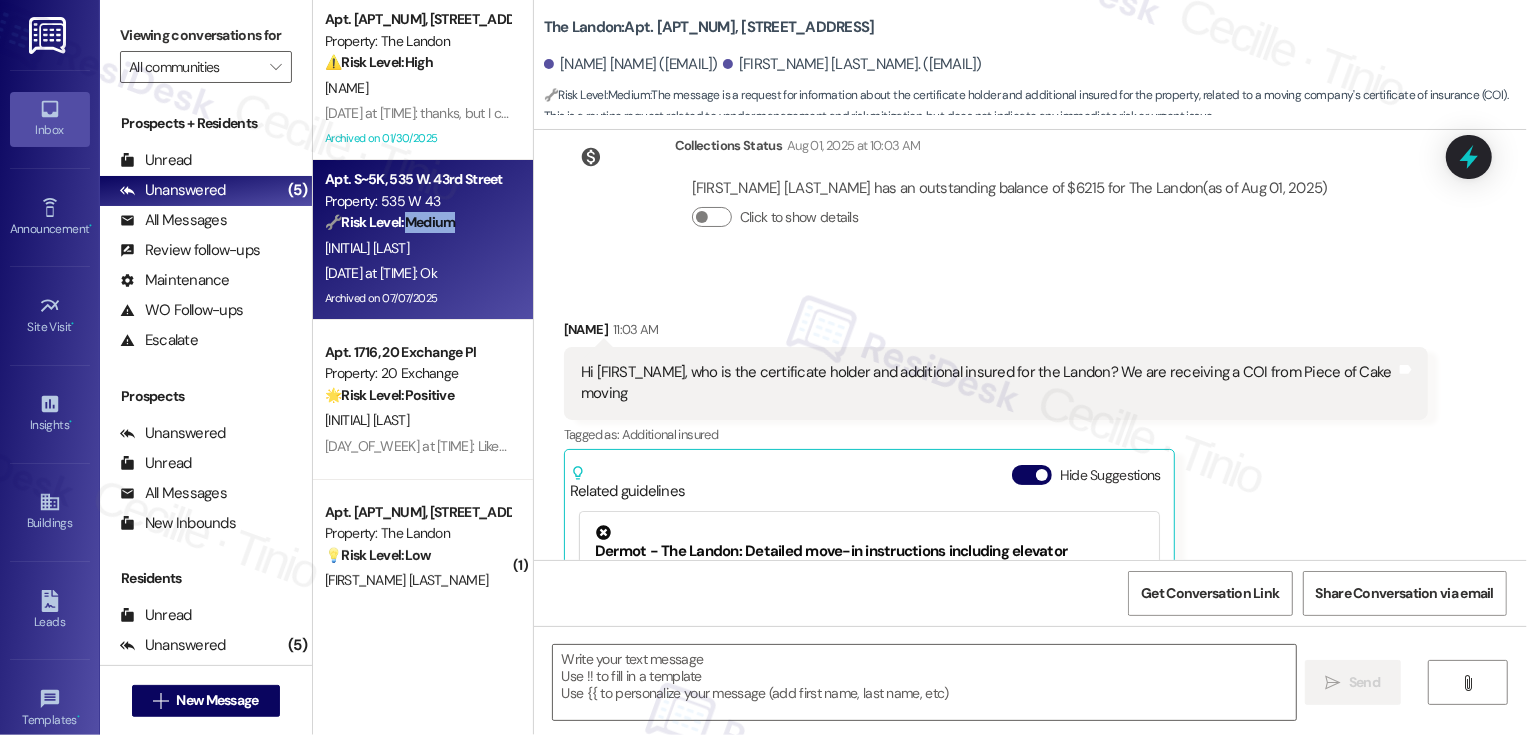type on "Fetching suggested responses. Please feel free to read through the conversation in the meantime." 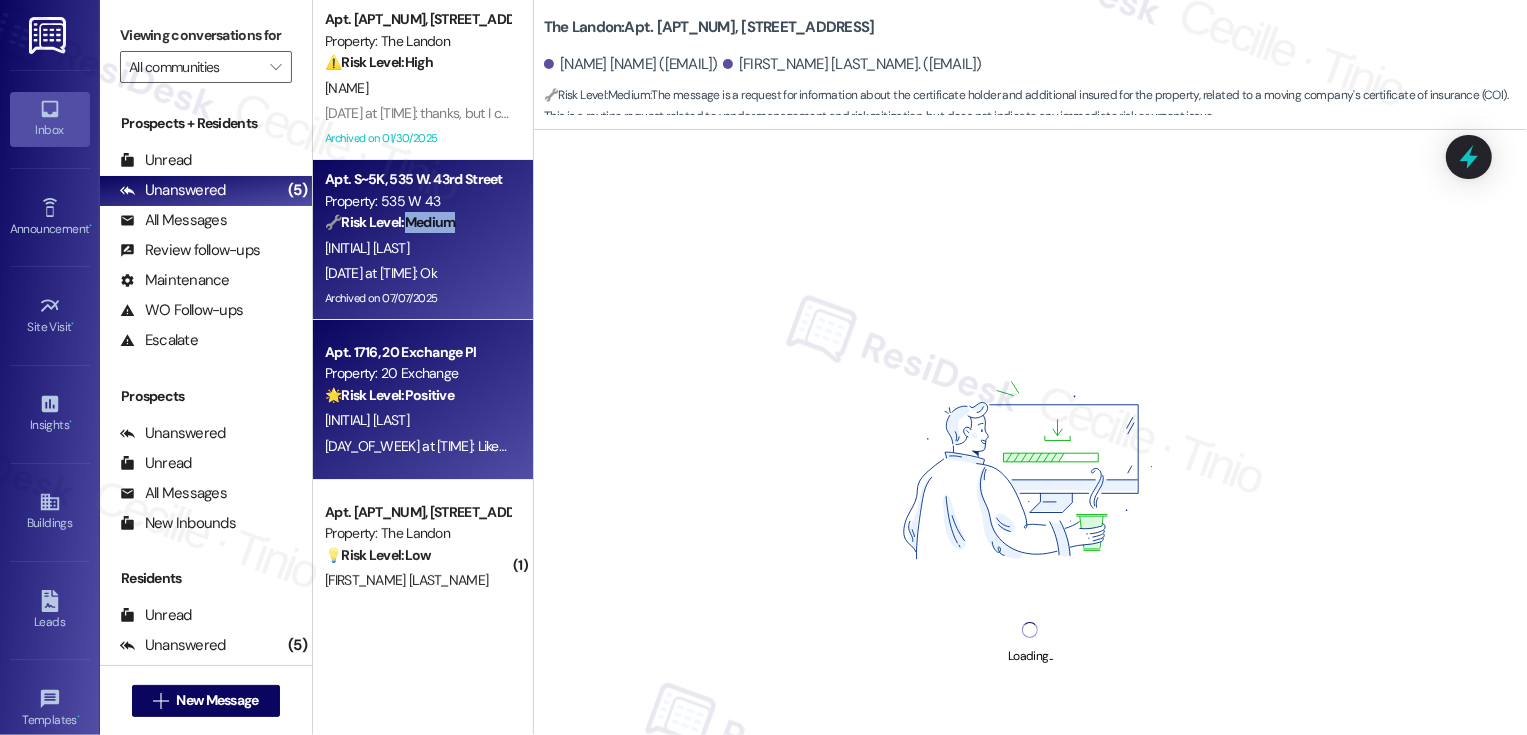 click on "Apt. 1716, 20 Exchange Pl" at bounding box center (417, 352) 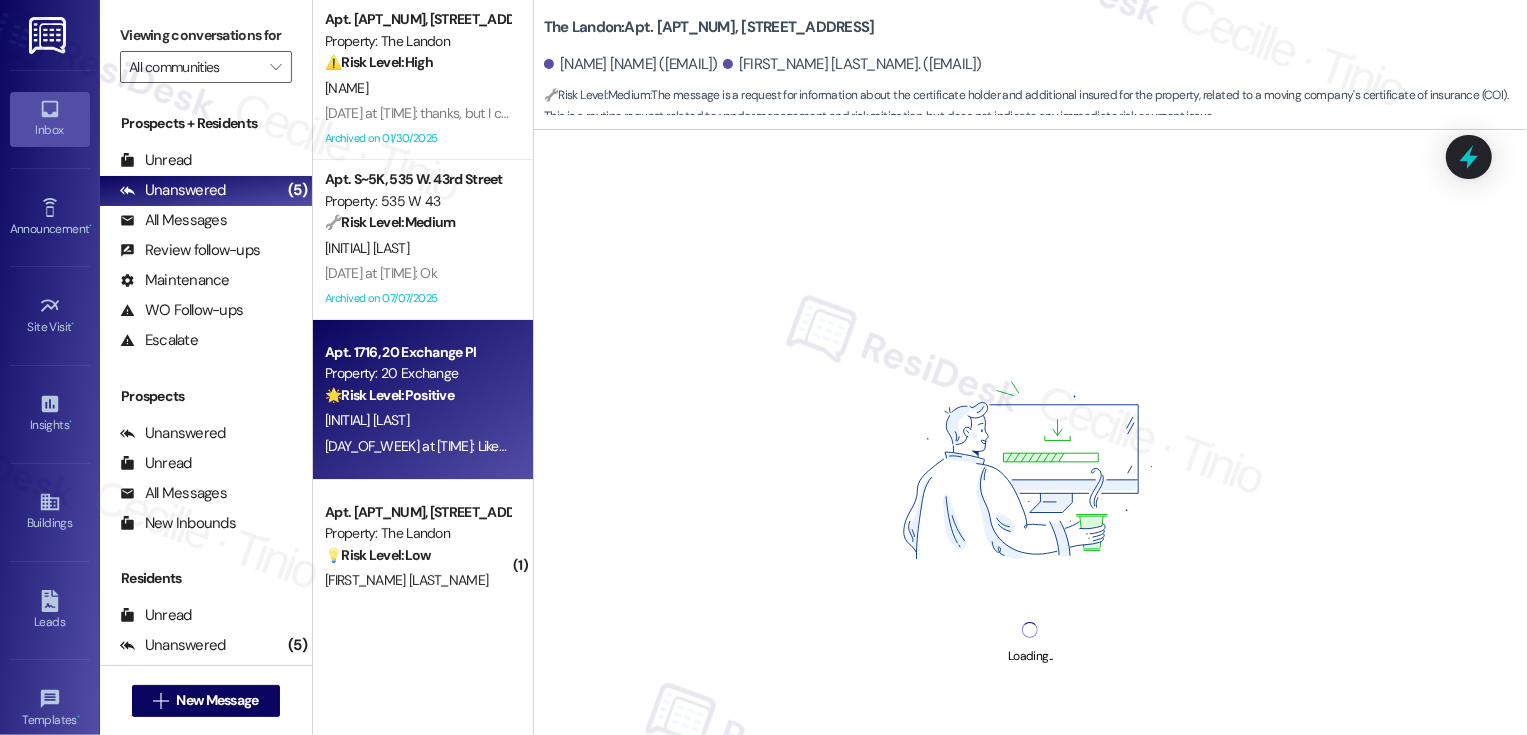 click on "Apt. 1716, 20 Exchange Pl" at bounding box center [417, 352] 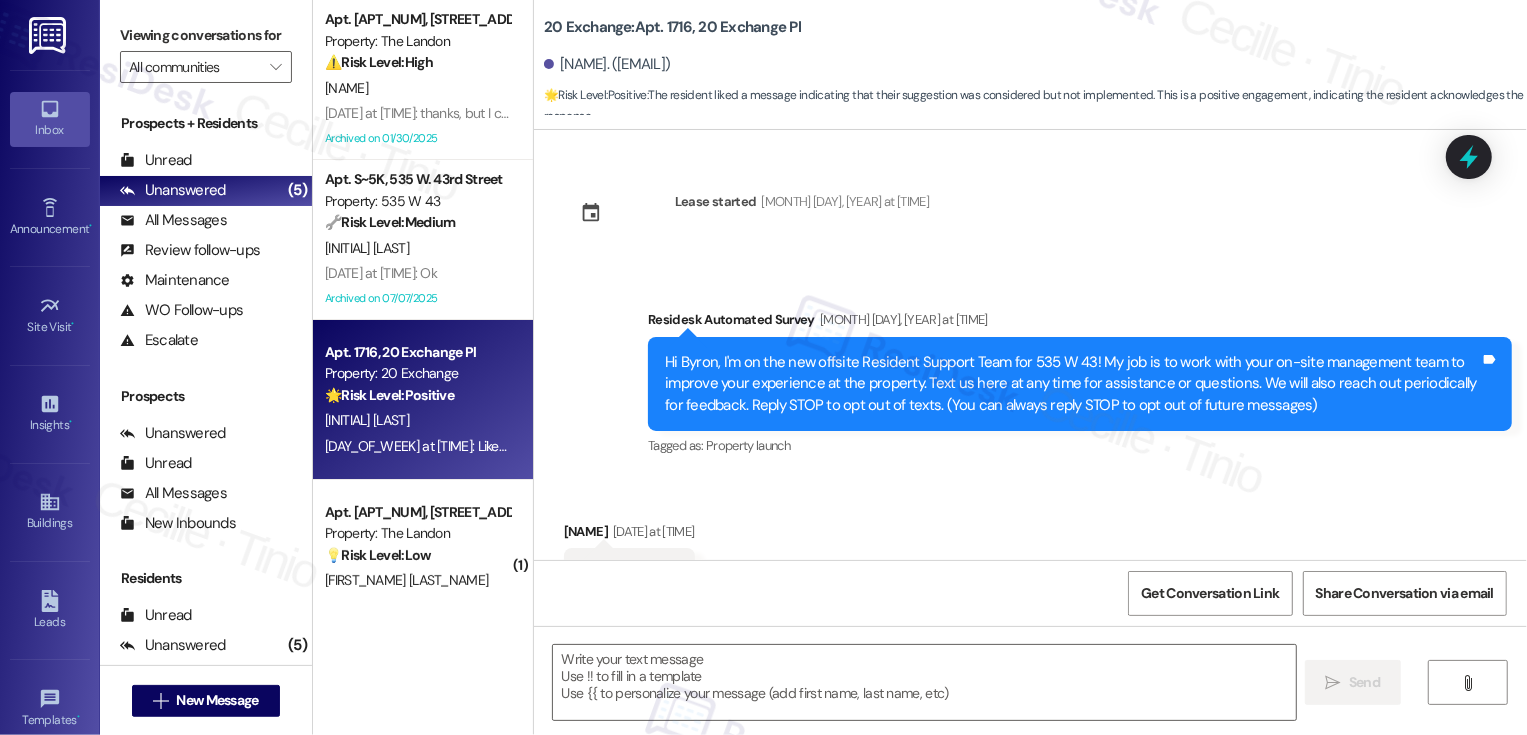 click on "🌟  Risk Level:  Positive" at bounding box center (389, 395) 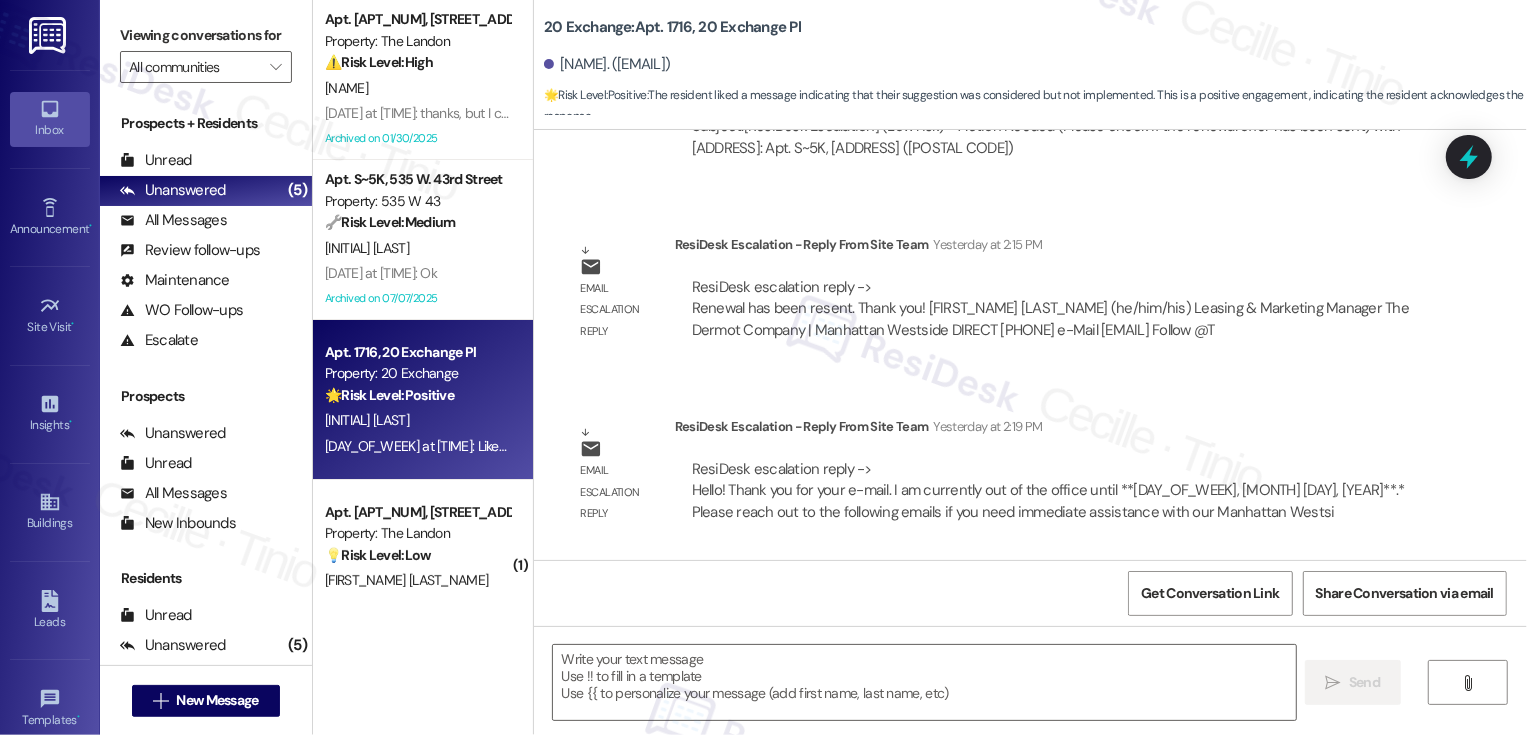 click on "[INITIAL] [LAST]" at bounding box center (417, 420) 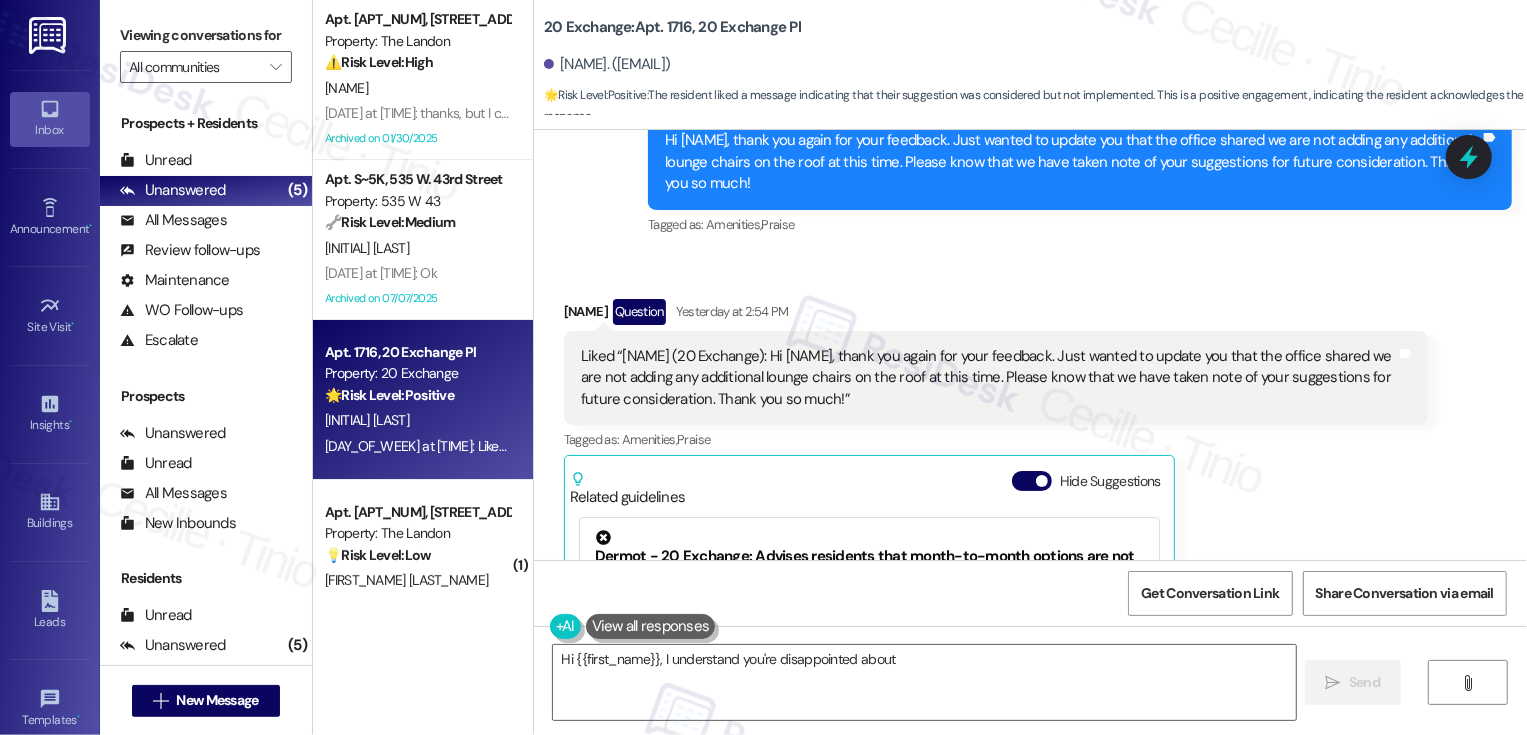 scroll, scrollTop: 8986, scrollLeft: 0, axis: vertical 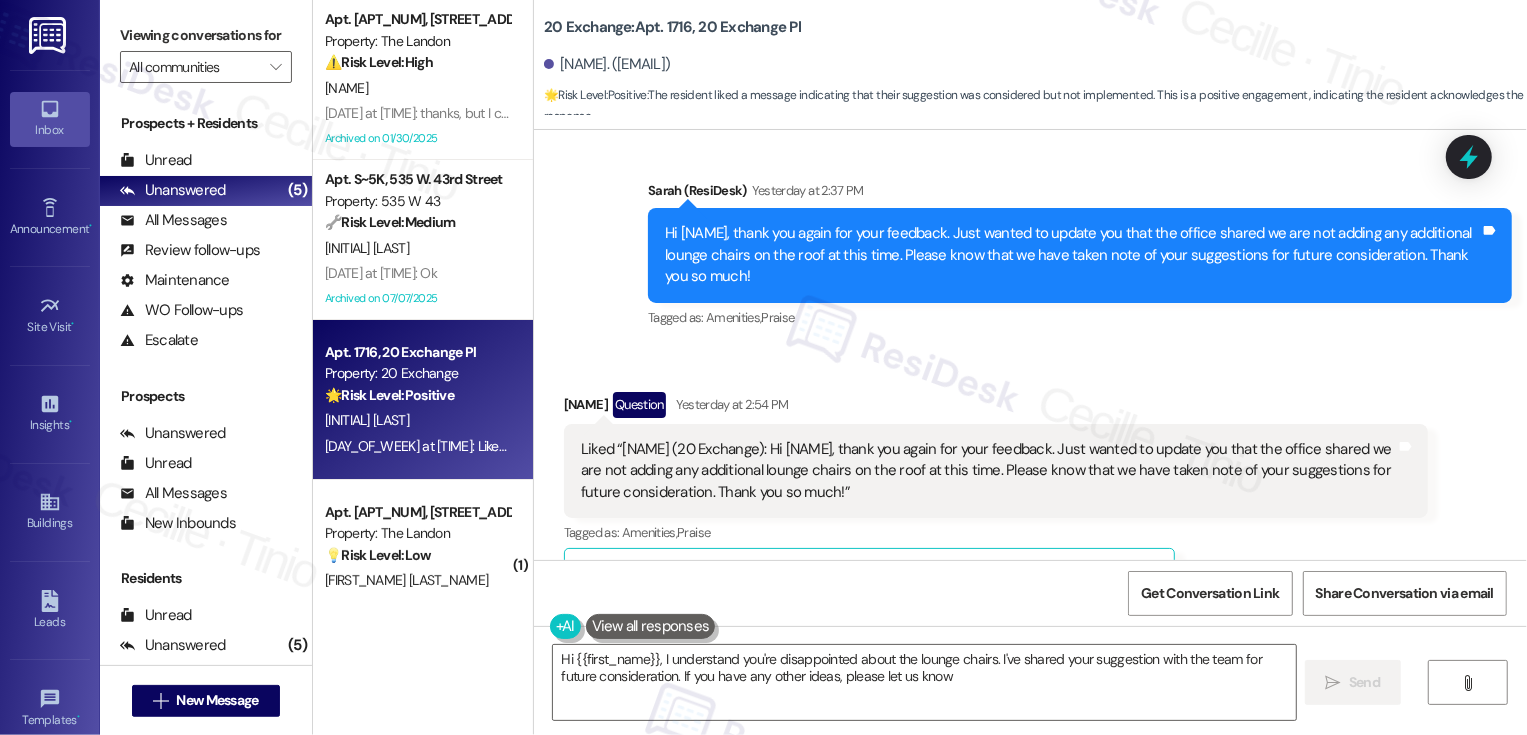 type on "Hi {{first_name}}, I understand you're disappointed about the lounge chairs. I've shared your suggestion with the team for future consideration. If you have any other ideas, please let us know!" 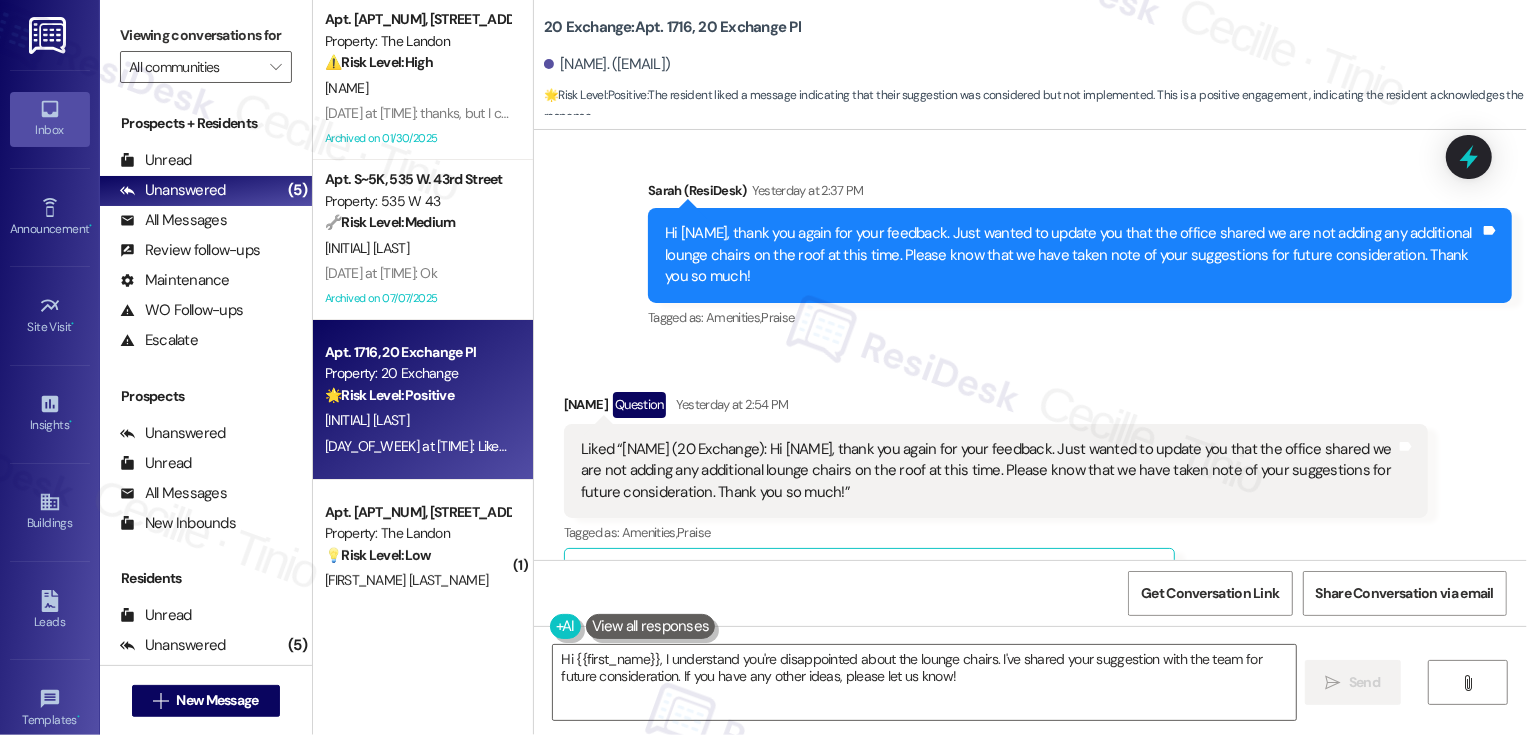 scroll, scrollTop: 9254, scrollLeft: 0, axis: vertical 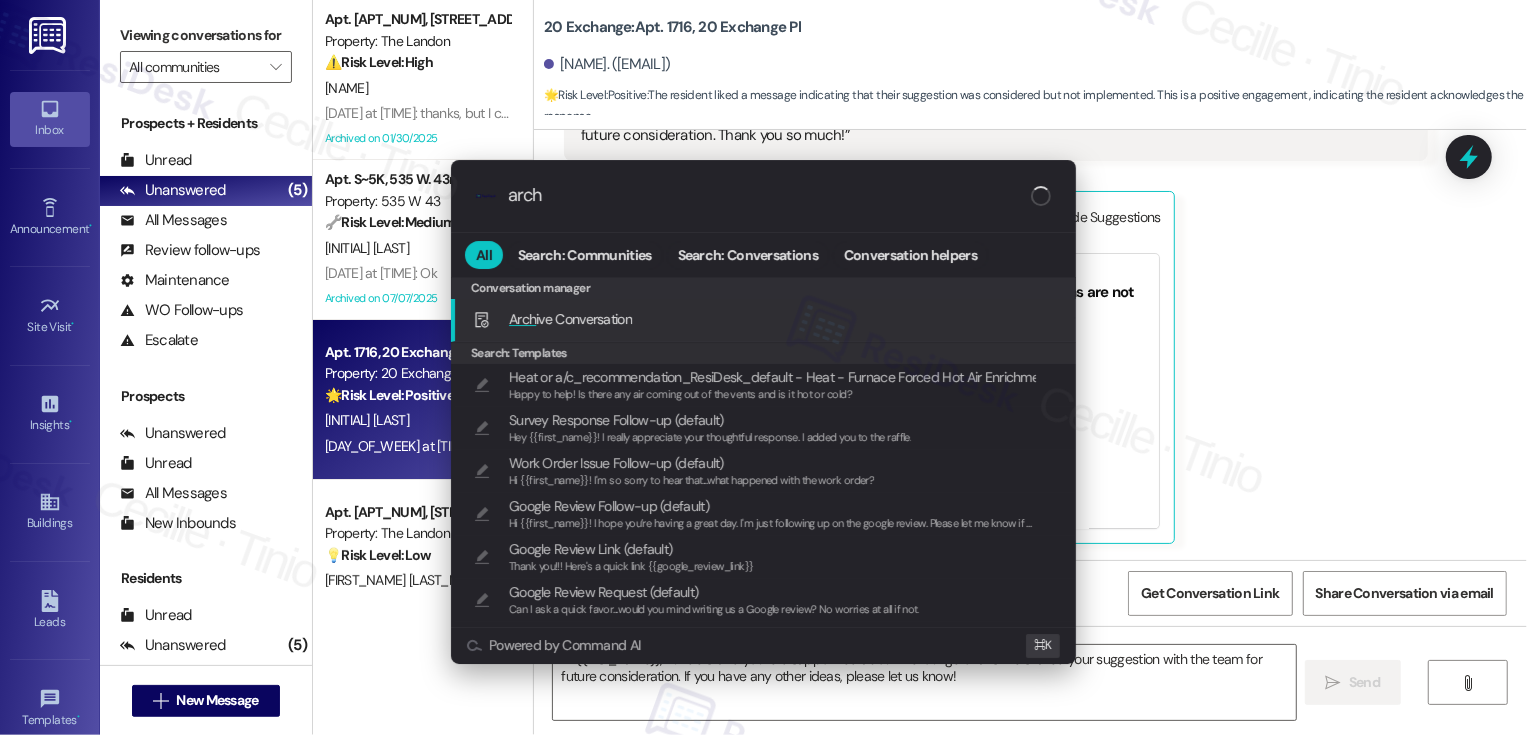 type on "archi" 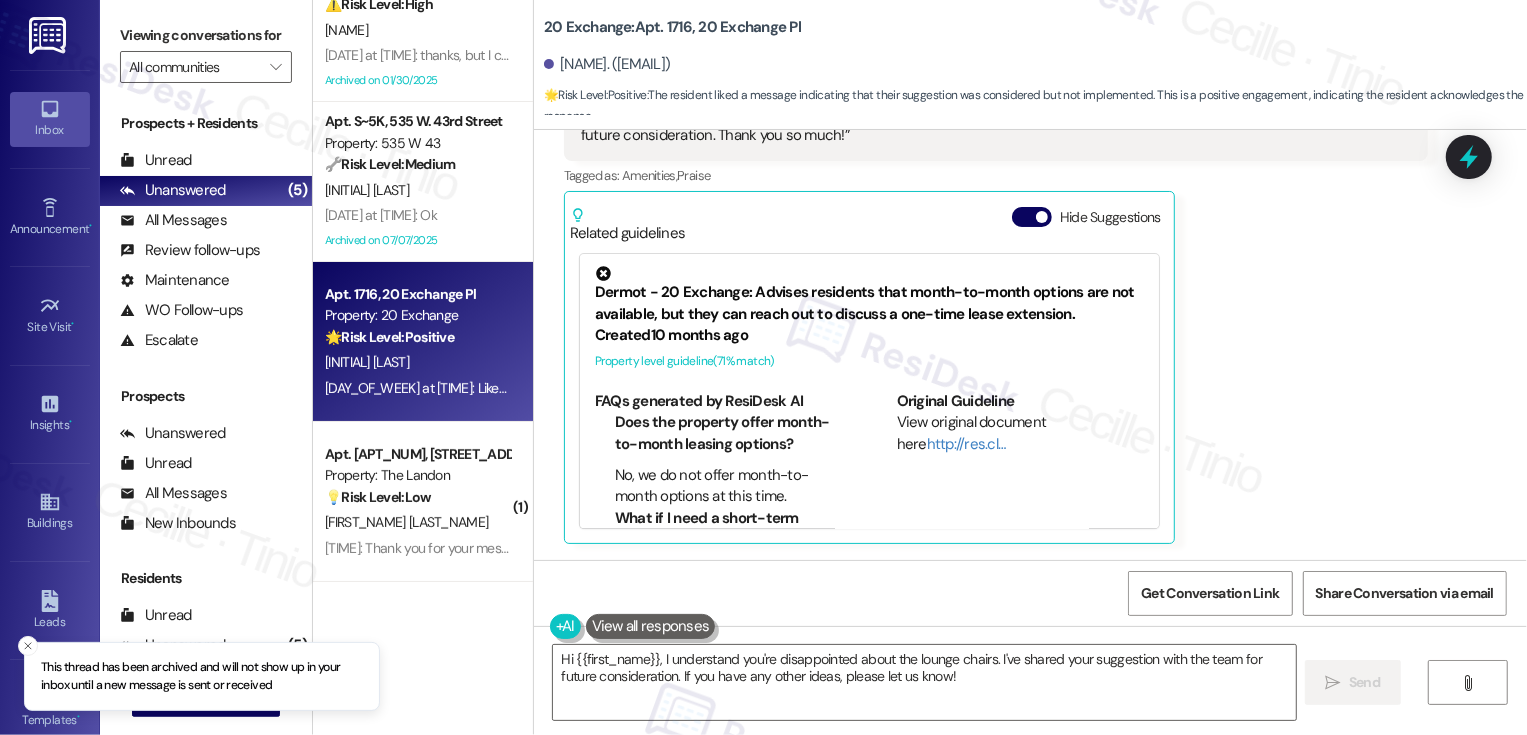 scroll, scrollTop: 118, scrollLeft: 0, axis: vertical 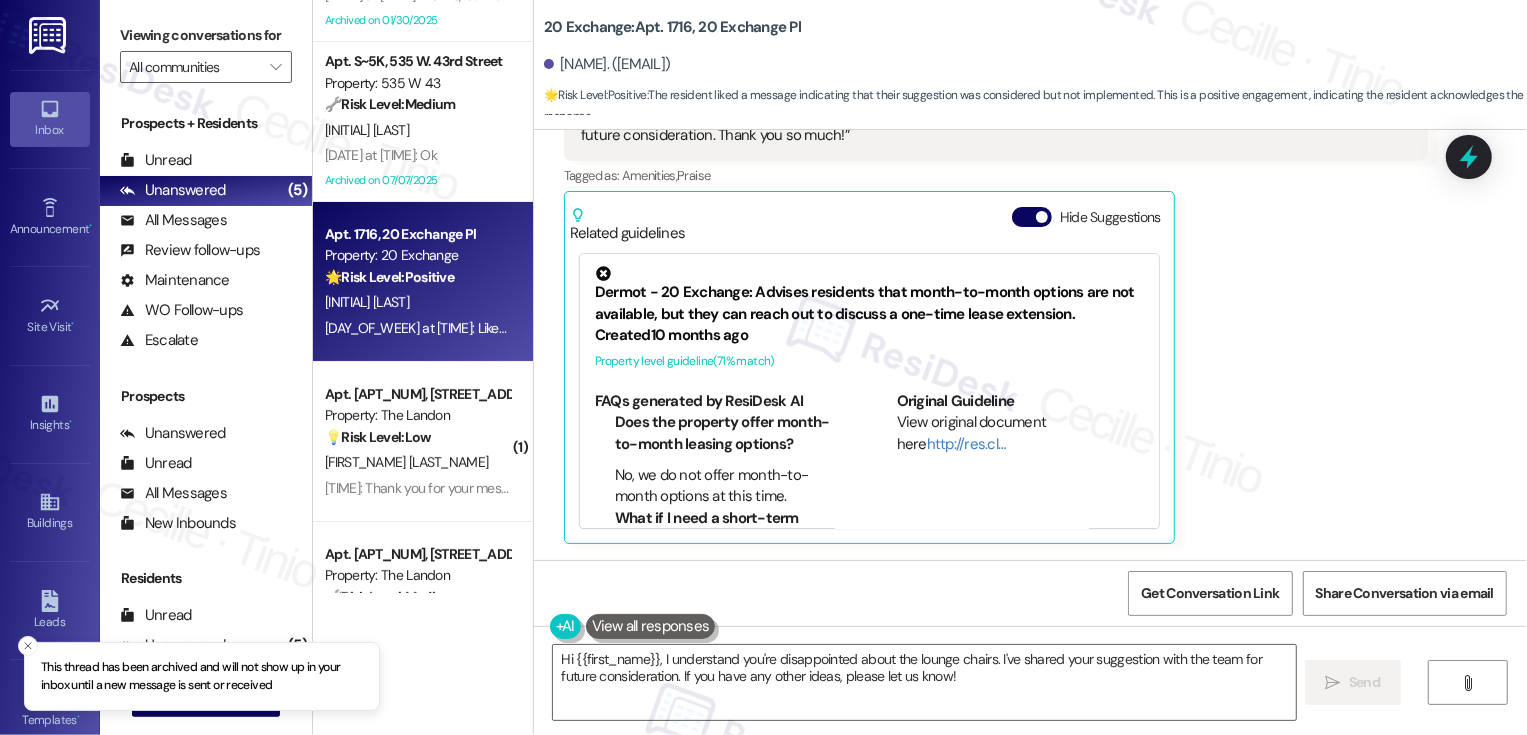 click on "💡  Risk Level:  Low The resident is asking about window cleaning, which is a non-essential request related to cosmetic appearance and customer satisfaction." at bounding box center (417, 437) 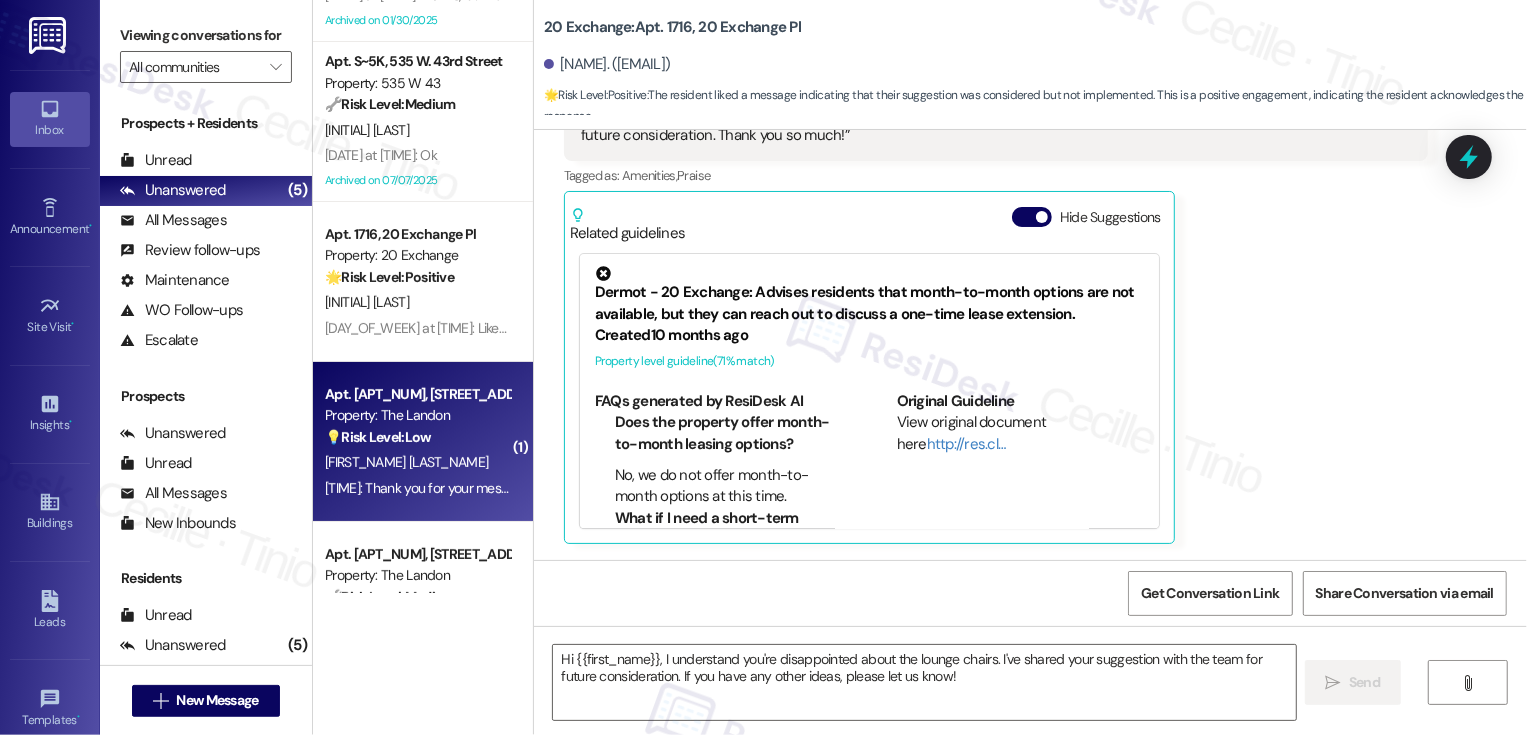 click on "💡  Risk Level:  Low The resident is asking about window cleaning, which is a non-essential request related to cosmetic appearance and customer satisfaction." at bounding box center [417, 437] 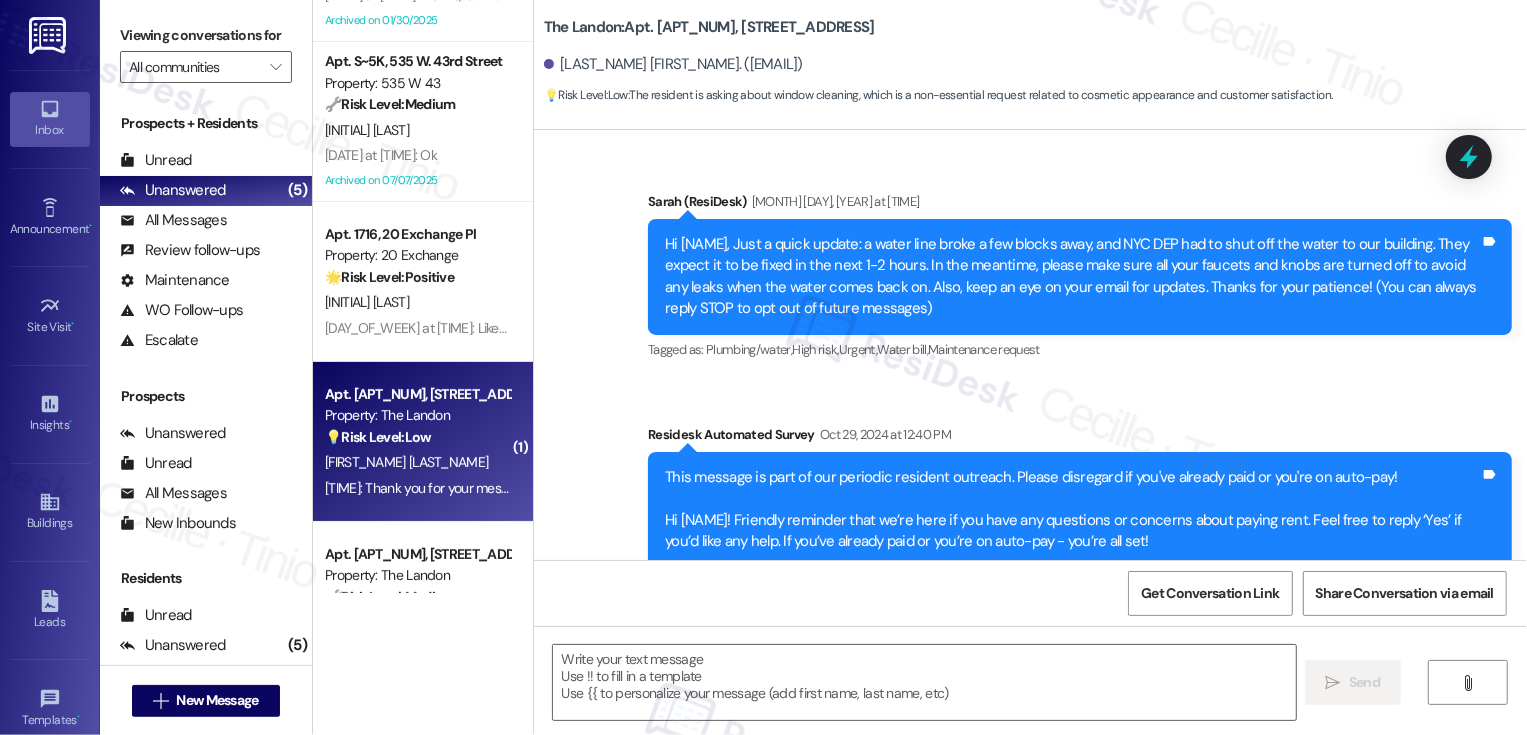 click on "💡  Risk Level:  Low The resident is asking about window cleaning, which is a non-essential request related to cosmetic appearance and customer satisfaction." at bounding box center (417, 437) 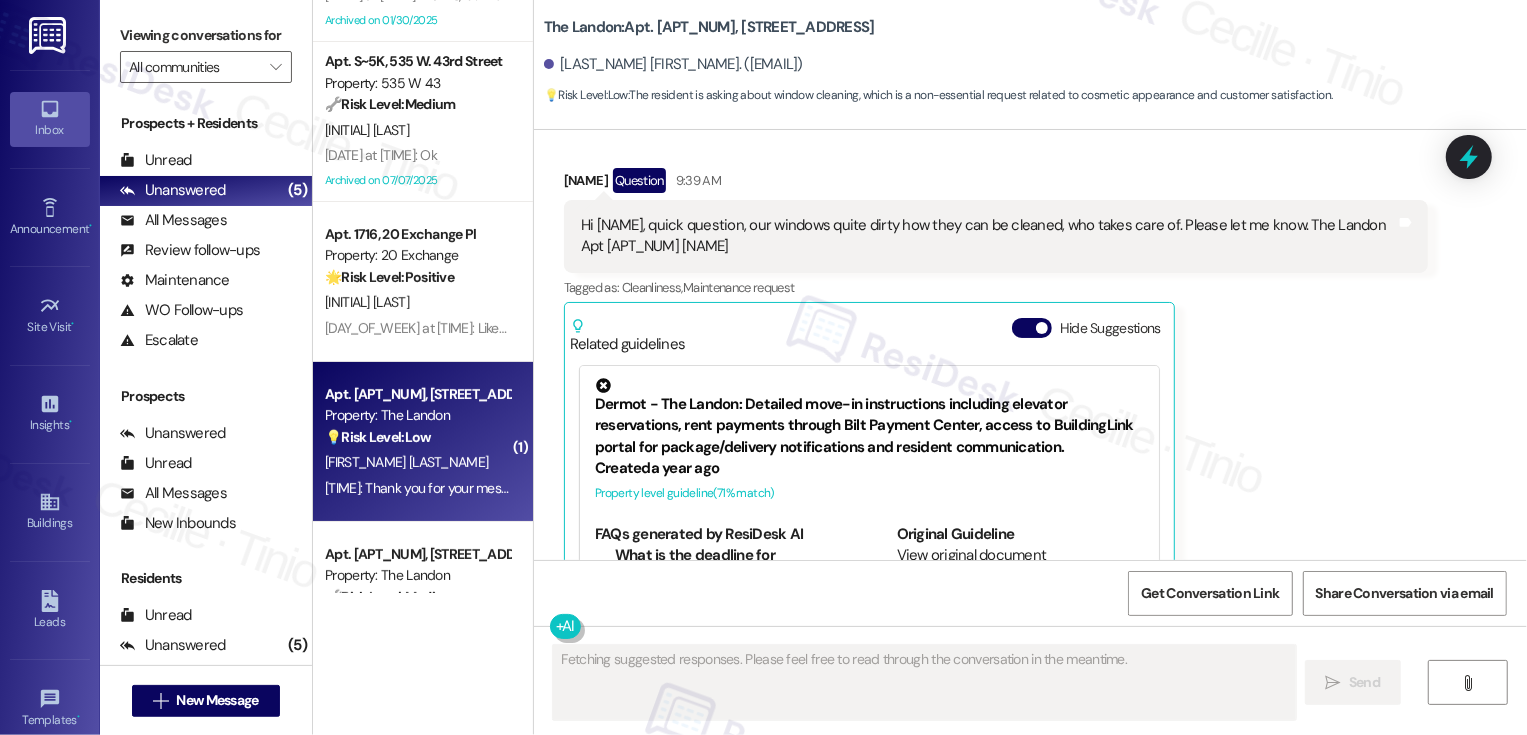scroll, scrollTop: 5056, scrollLeft: 0, axis: vertical 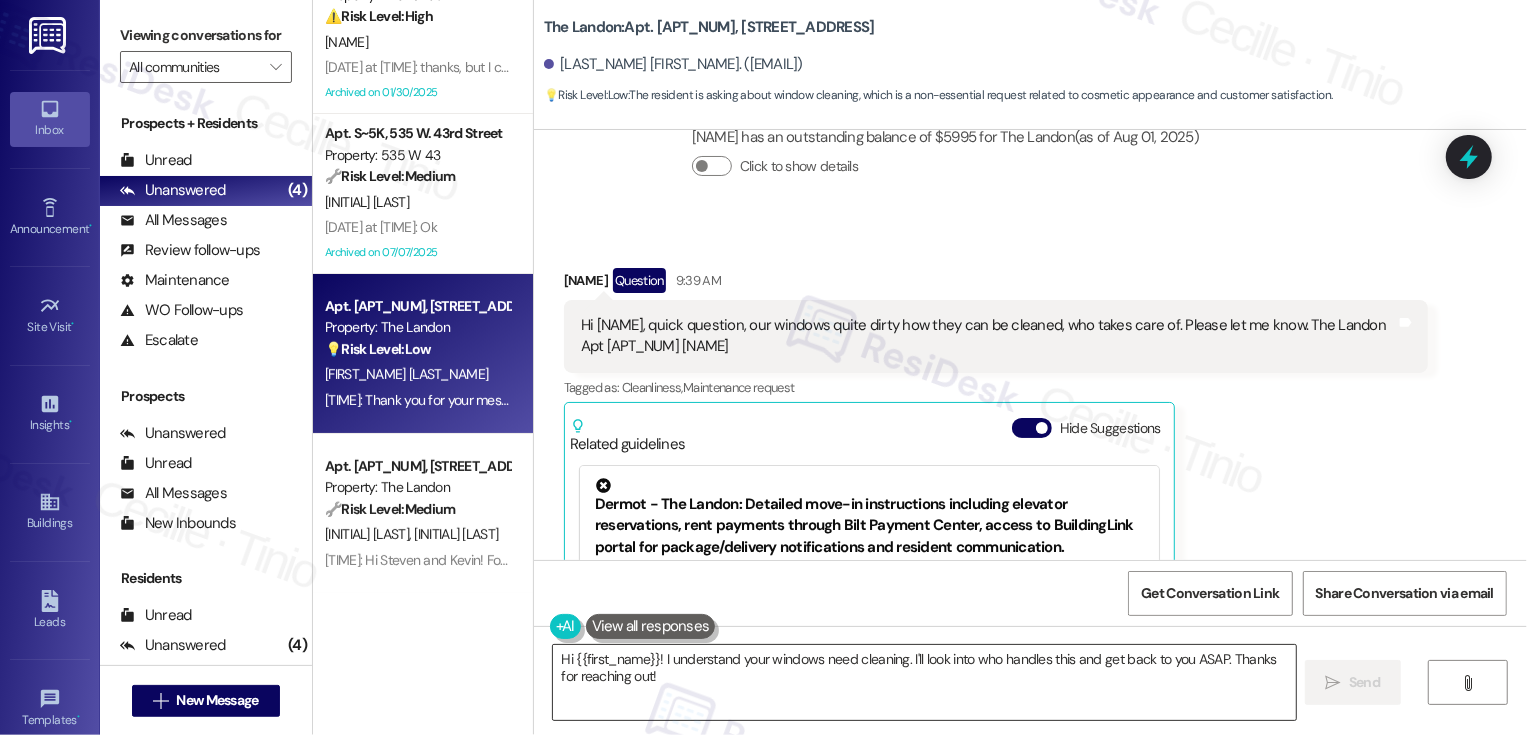 click on "Hi {{first_name}}! I understand your windows need cleaning. I'll look into who handles this and get back to you ASAP. Thanks for reaching out!" at bounding box center [924, 682] 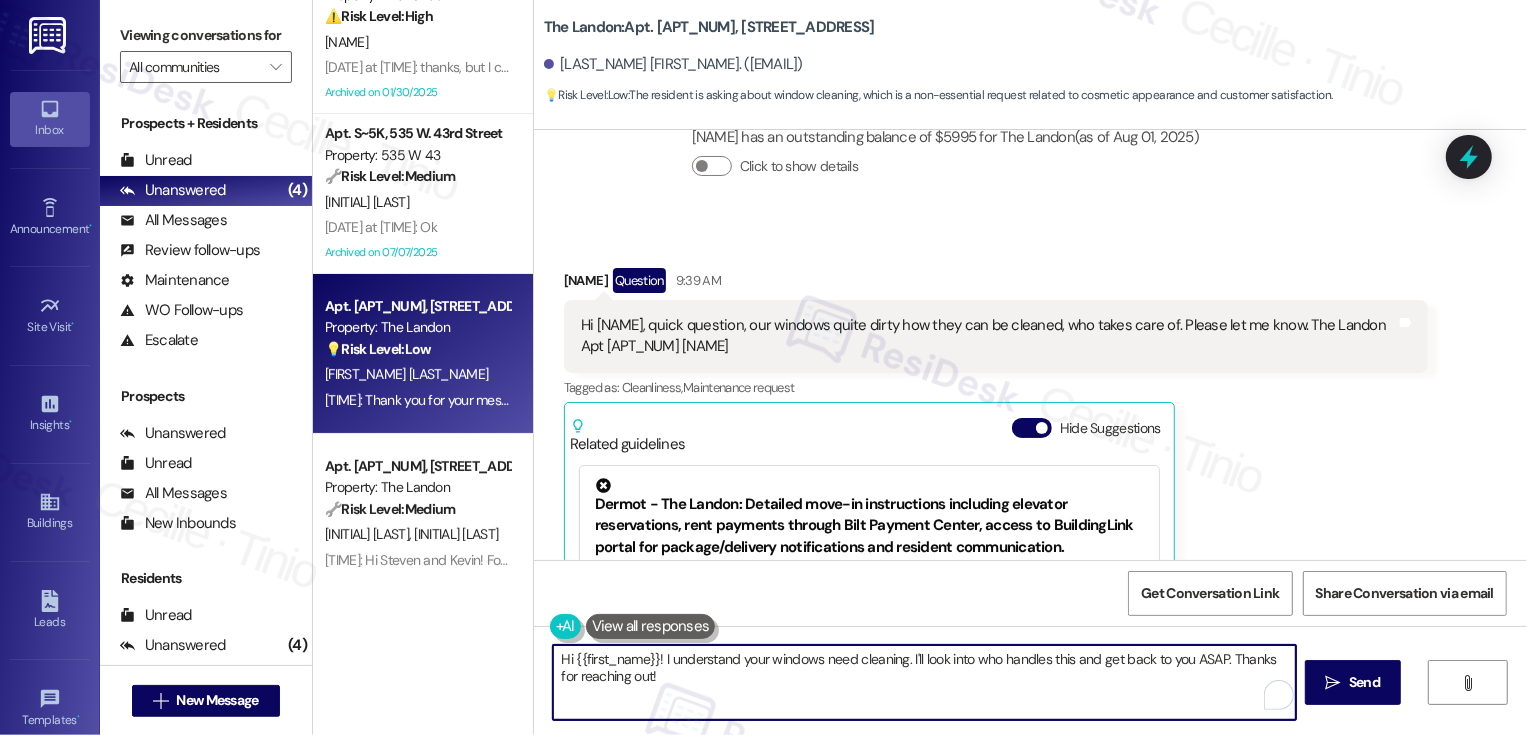 drag, startPoint x: 655, startPoint y: 658, endPoint x: 685, endPoint y: 691, distance: 44.598206 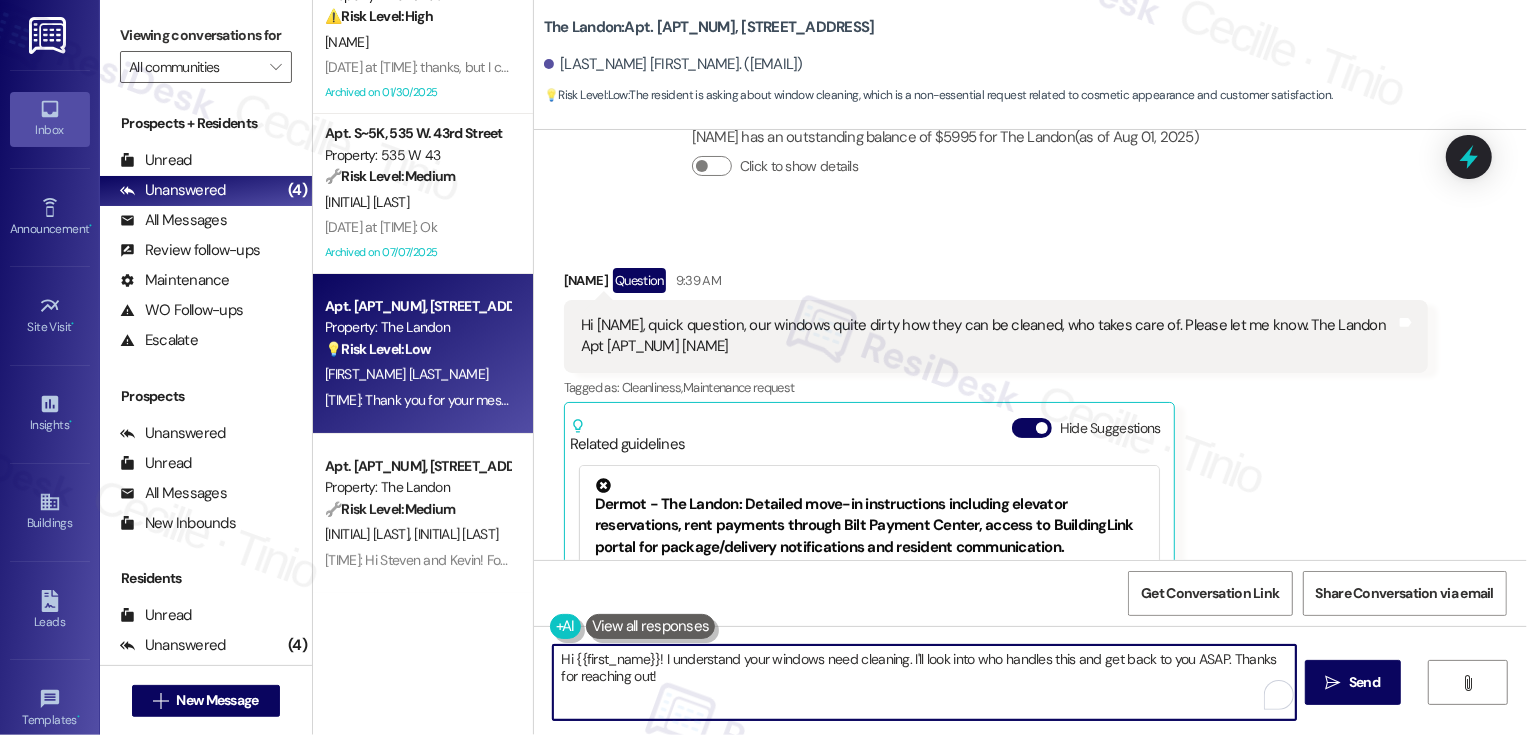 drag, startPoint x: 652, startPoint y: 661, endPoint x: 703, endPoint y: 712, distance: 72.12489 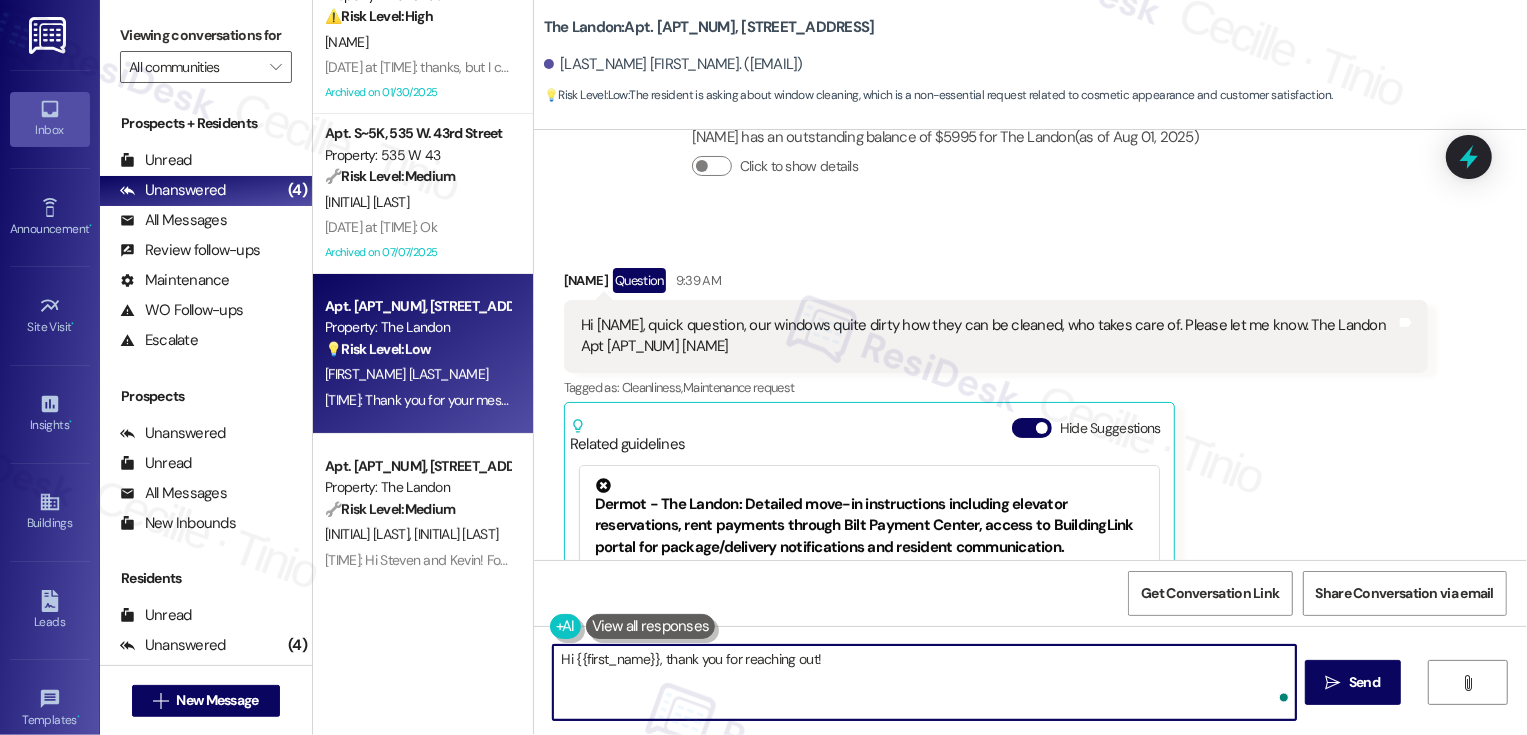 paste on "would like another window cleaning, they would have to coordinate directly
with the window cleaner.  Our preferred vendor (with already approved
insurance) is Downtown Window Cleaning: [PHONE]" 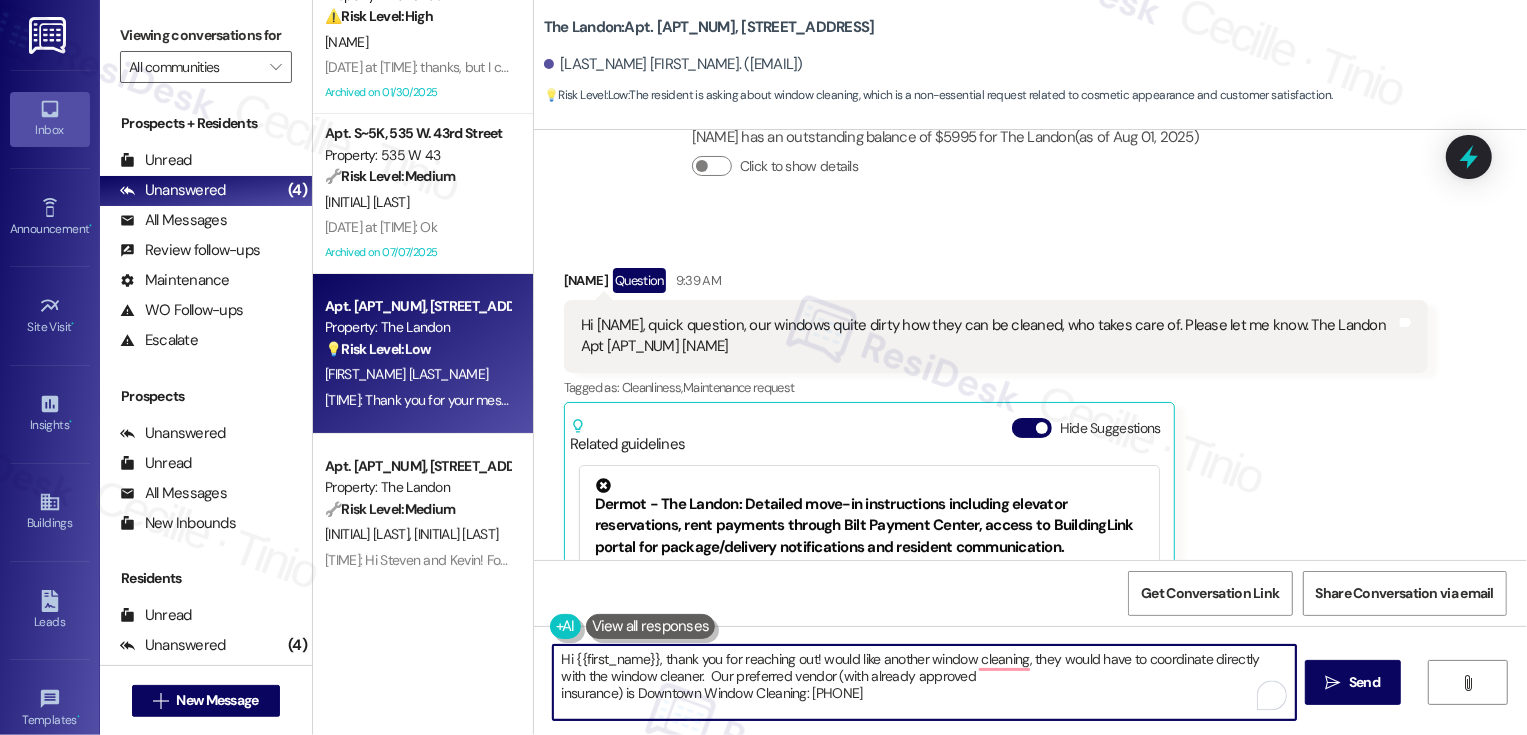 click on "Hi {{first_name}}, thank you for reaching out! would like another window cleaning, they would have to coordinate directly
with the window cleaner.  Our preferred vendor (with already approved
insurance) is Downtown Window Cleaning: [PHONE]" at bounding box center [924, 682] 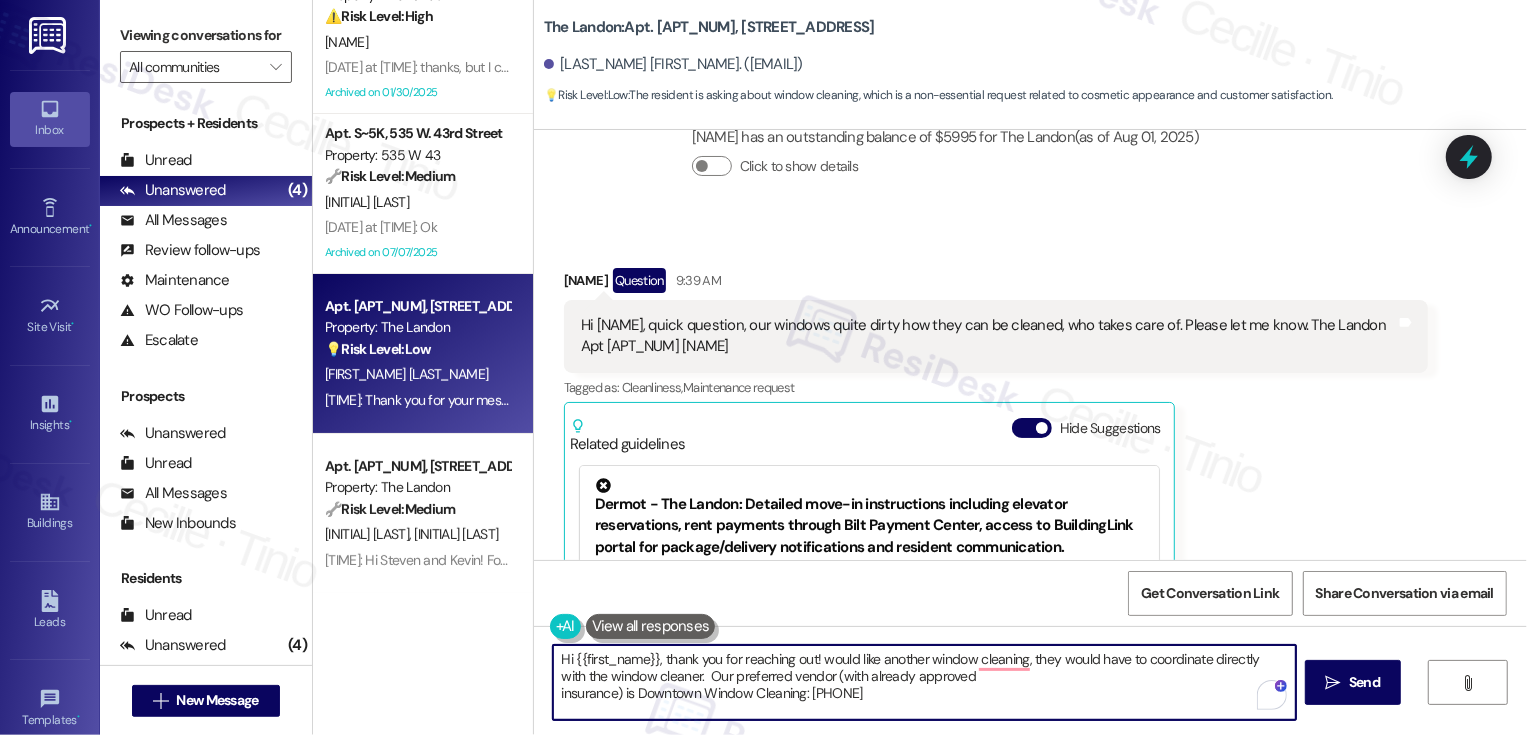 click on "Hi {{first_name}}, thank you for reaching out! would like another window cleaning, they would have to coordinate directly
with the window cleaner.  Our preferred vendor (with already approved
insurance) is Downtown Window Cleaning: [PHONE]" at bounding box center (924, 682) 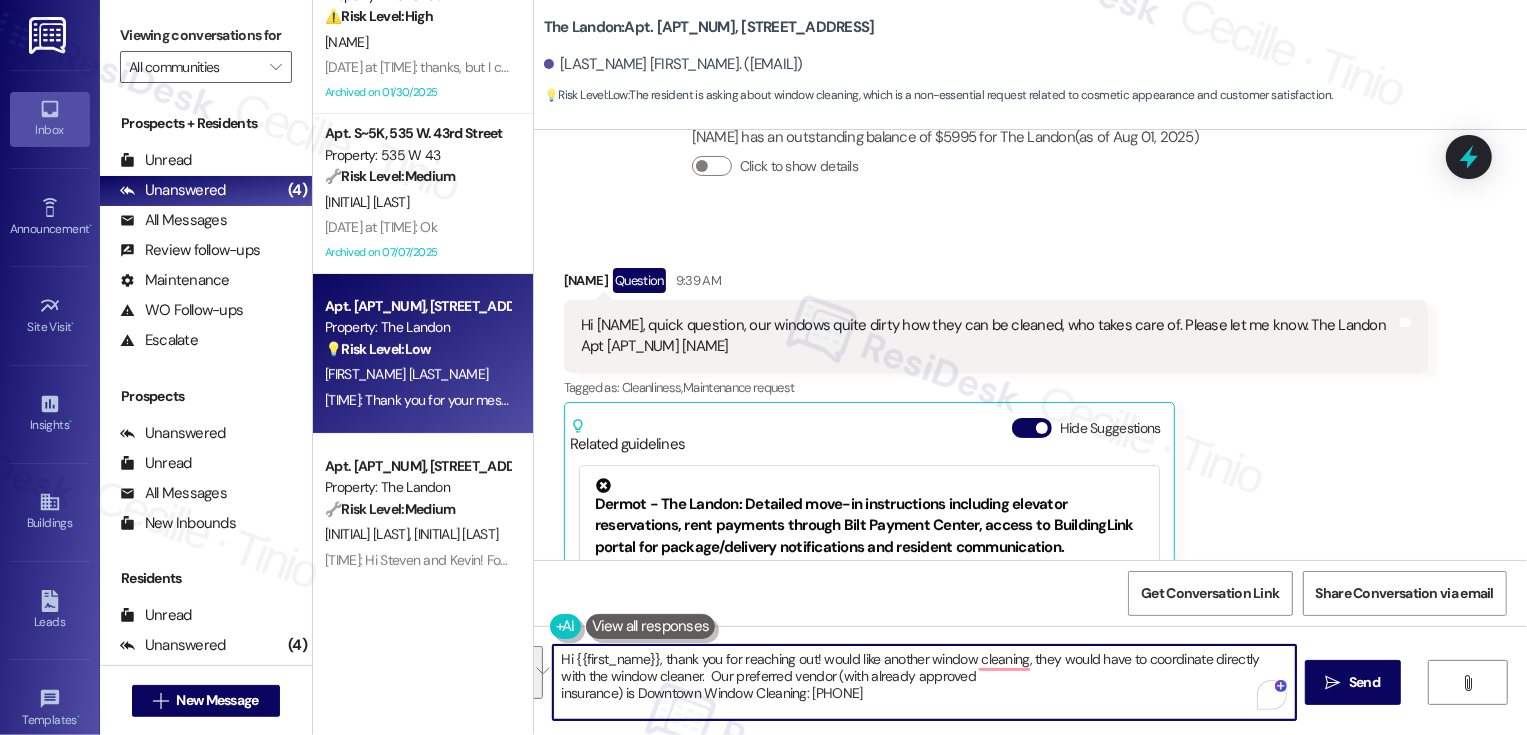 drag, startPoint x: 810, startPoint y: 658, endPoint x: 924, endPoint y: 692, distance: 118.96218 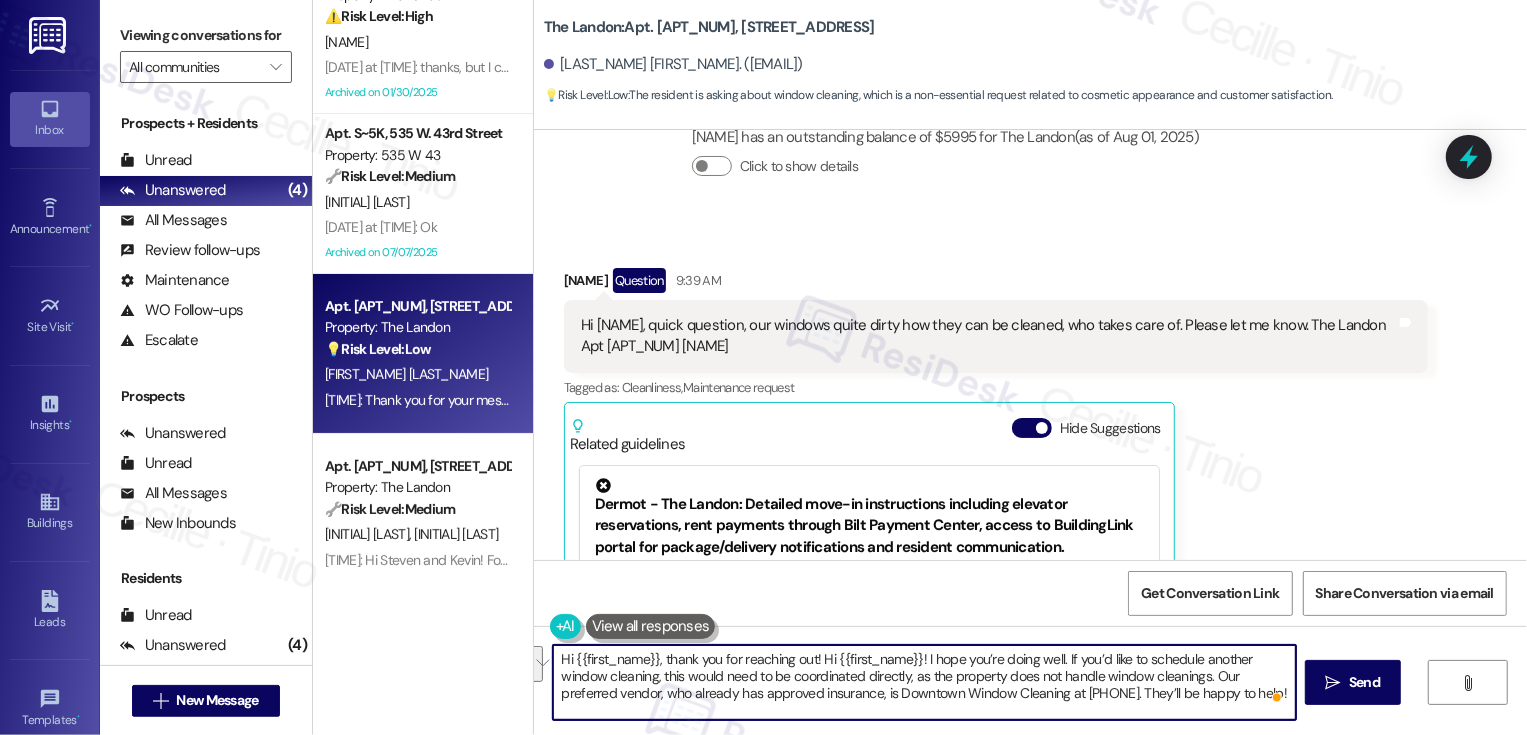 drag, startPoint x: 811, startPoint y: 657, endPoint x: 903, endPoint y: 678, distance: 94.36631 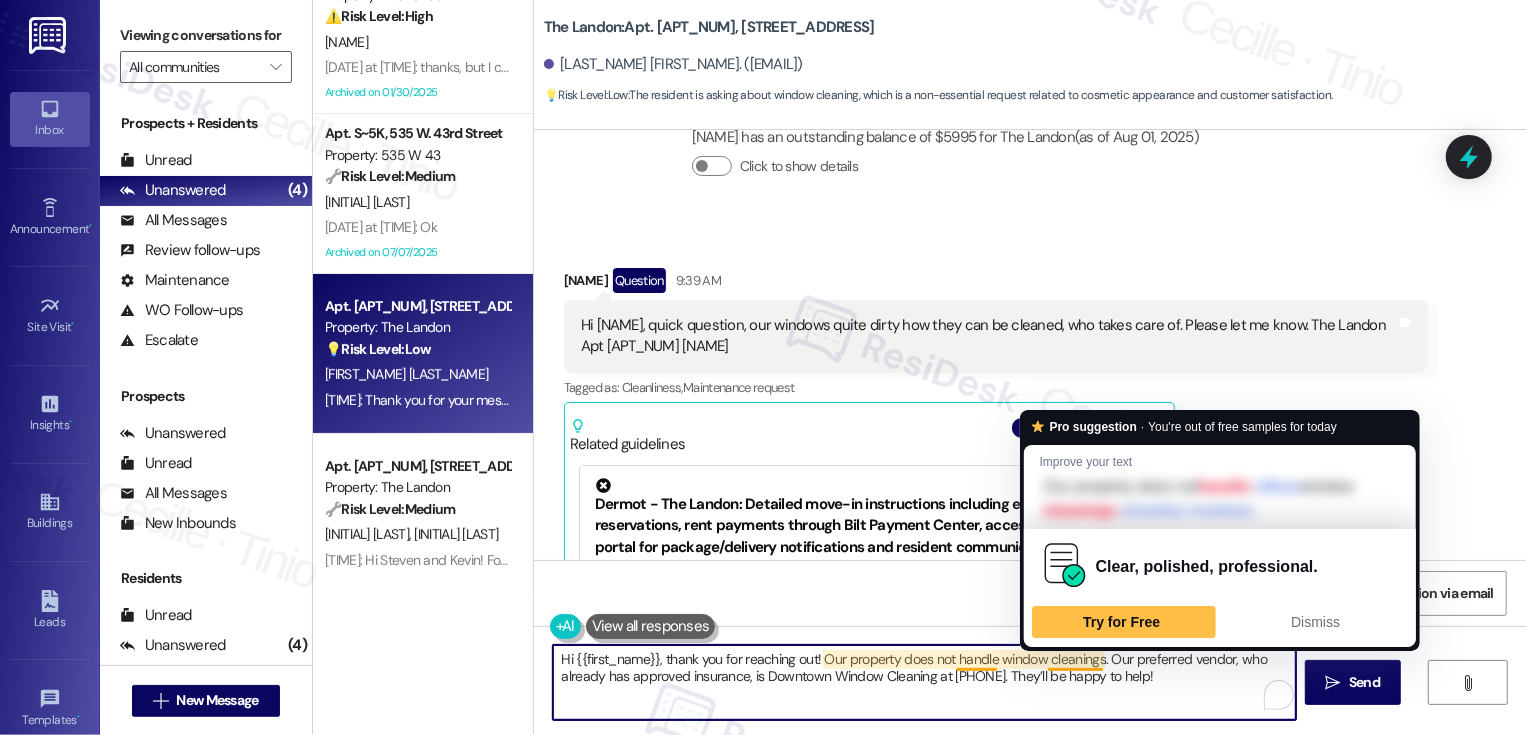 click on "Hi {{first_name}}, thank you for reaching out! Our property does not handle window cleanings. Our preferred vendor, who already has approved insurance, is Downtown Window Cleaning at [PHONE]. They’ll be happy to help!" at bounding box center [924, 682] 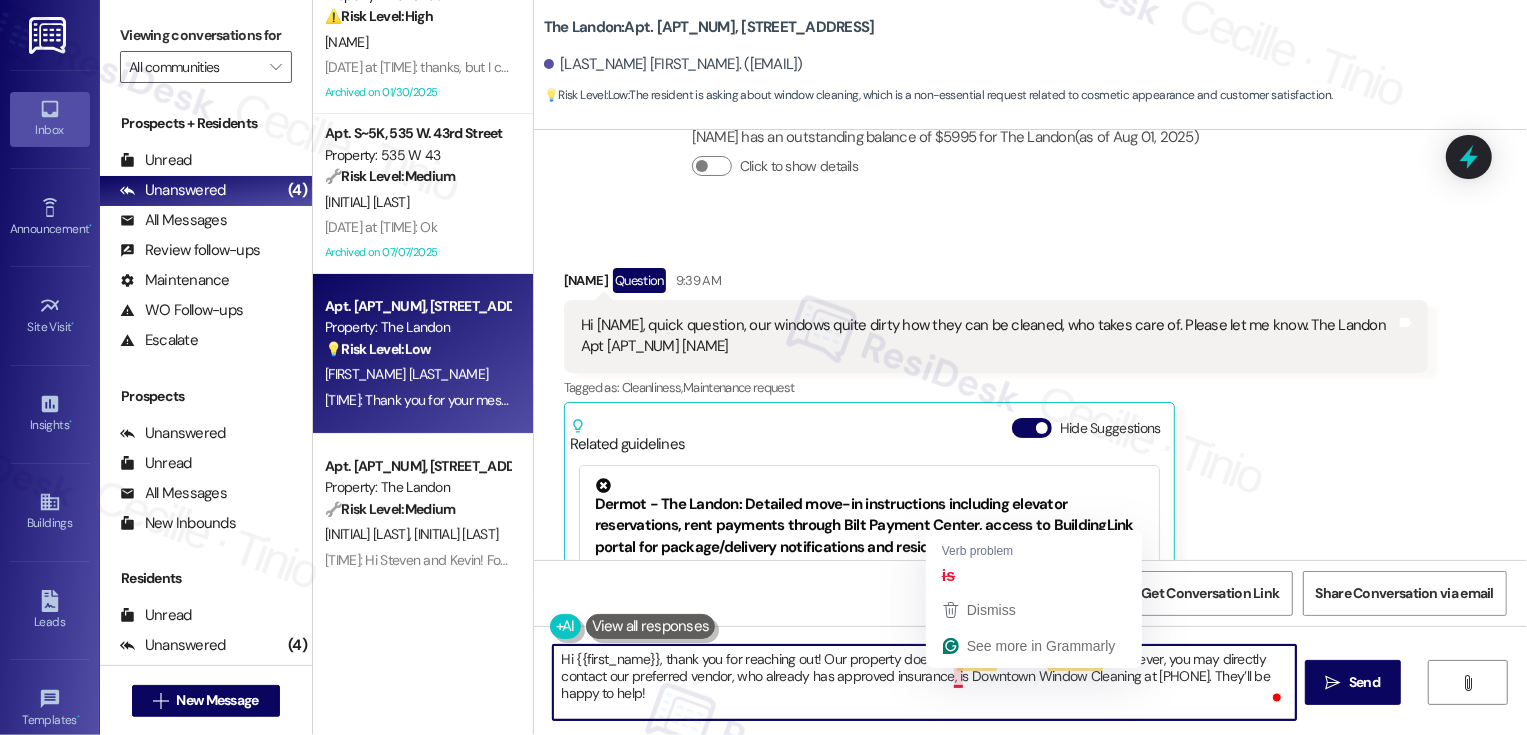 click on "Hi {{first_name}}, thank you for reaching out! Our property does not handle window cleanings. However, you may directly contact our preferred vendor, who already has approved insurance, is Downtown Window Cleaning at [PHONE]. They’ll be happy to help!" at bounding box center [924, 682] 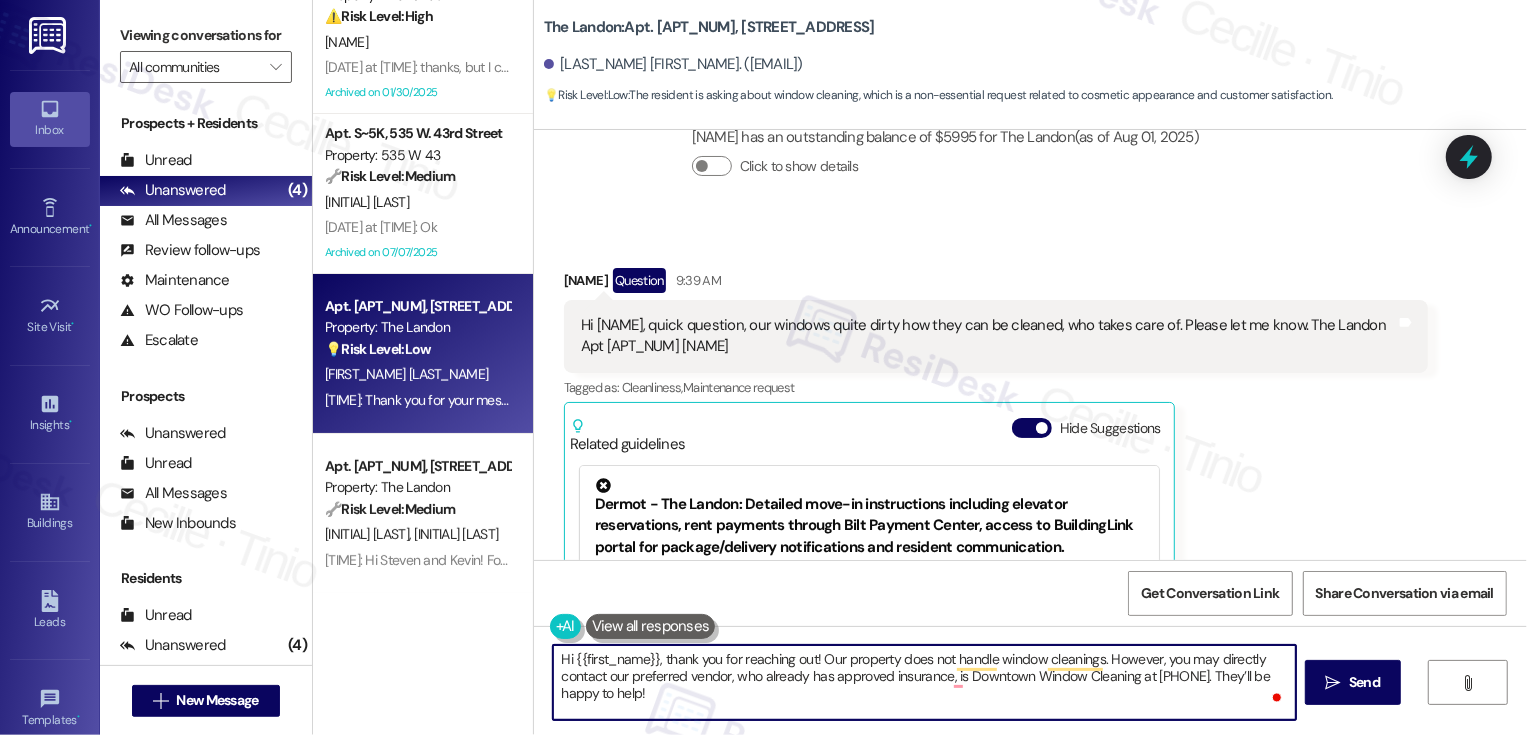 click on "Hi {{first_name}}, thank you for reaching out! Our property does not handle window cleanings. However, you may directly contact our preferred vendor, who already has approved insurance, is Downtown Window Cleaning at [PHONE]. They’ll be happy to help!" at bounding box center [924, 682] 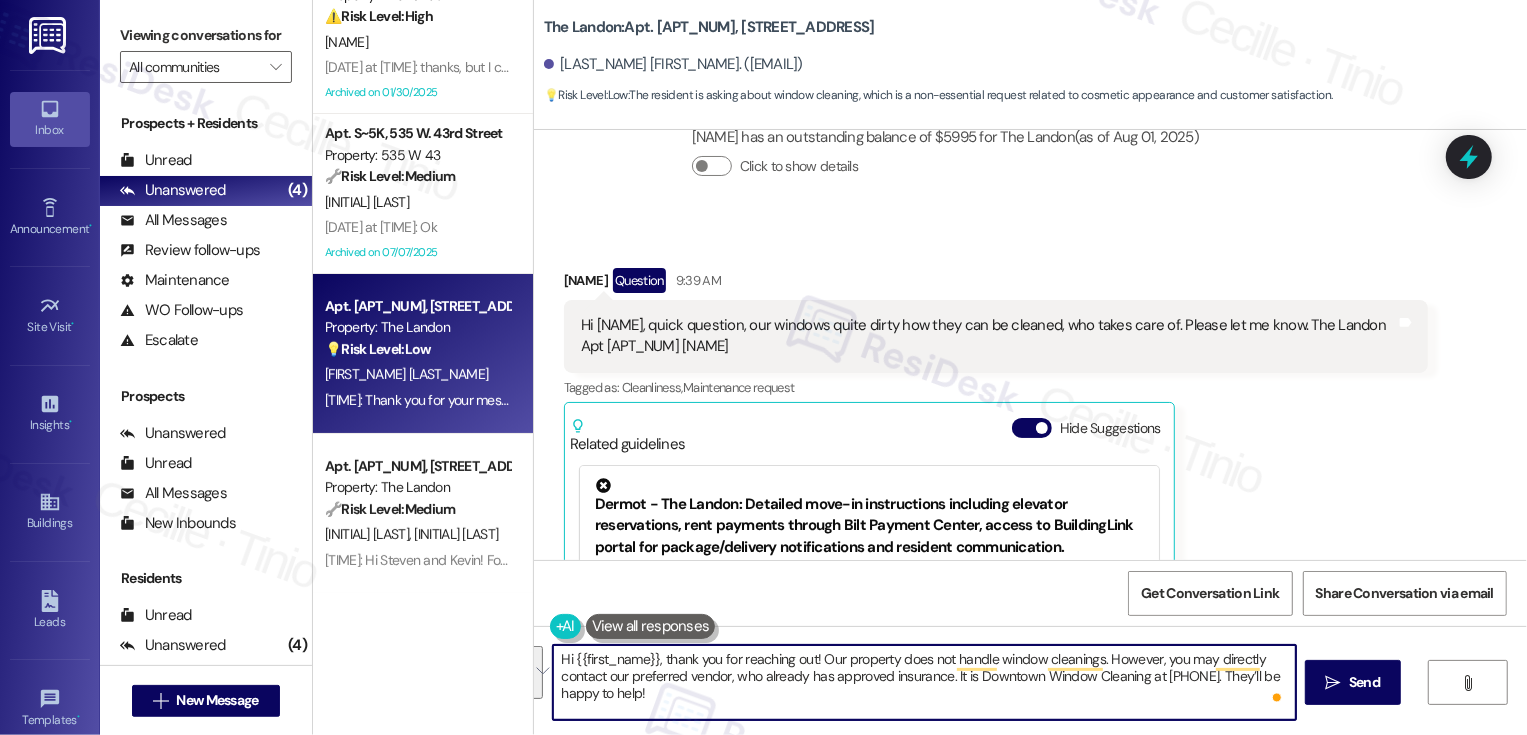 paste on "s for reaching out! While the property doesn’t handle window cleanings, you’re welcome to contact our preferred vendor, Downtown Window Cleaning, at [PHONE]. They already have approved insurance and will be happy to assist you!" 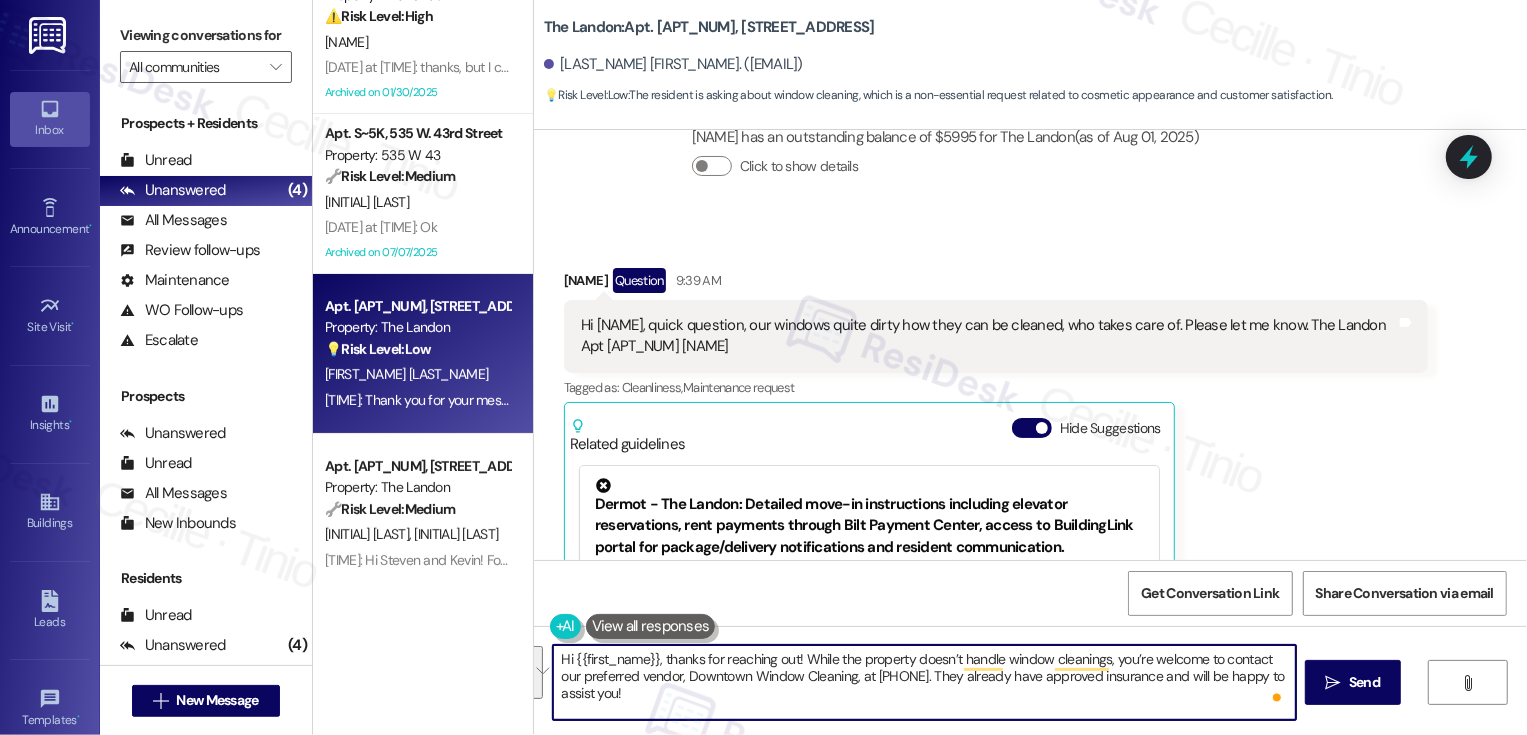 scroll, scrollTop: 0, scrollLeft: 0, axis: both 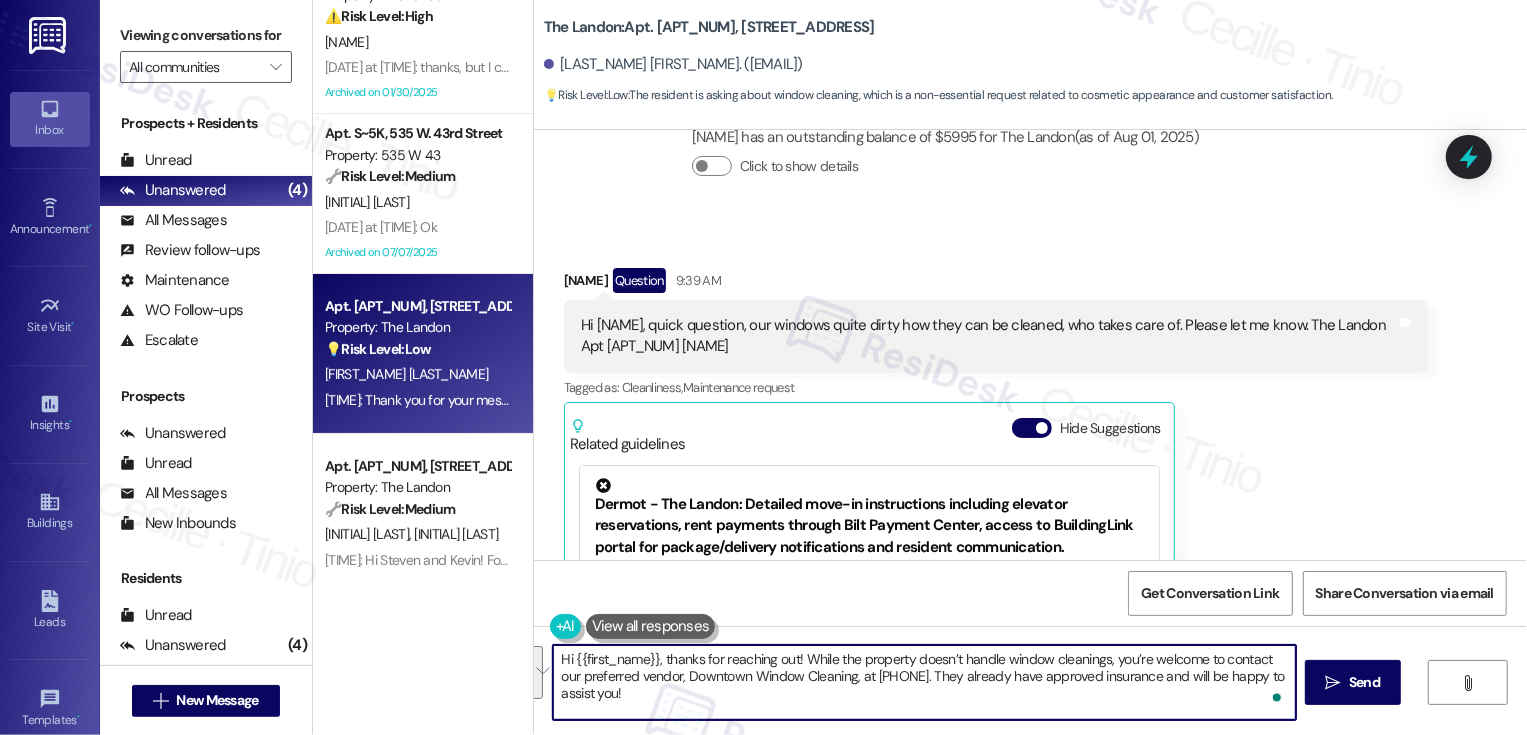 click on "Hi {{first_name}}, thanks for reaching out! While the property doesn’t handle window cleanings, you’re welcome to contact our preferred vendor, Downtown Window Cleaning, at [PHONE]. They already have approved insurance and will be happy to assist you!" at bounding box center [924, 682] 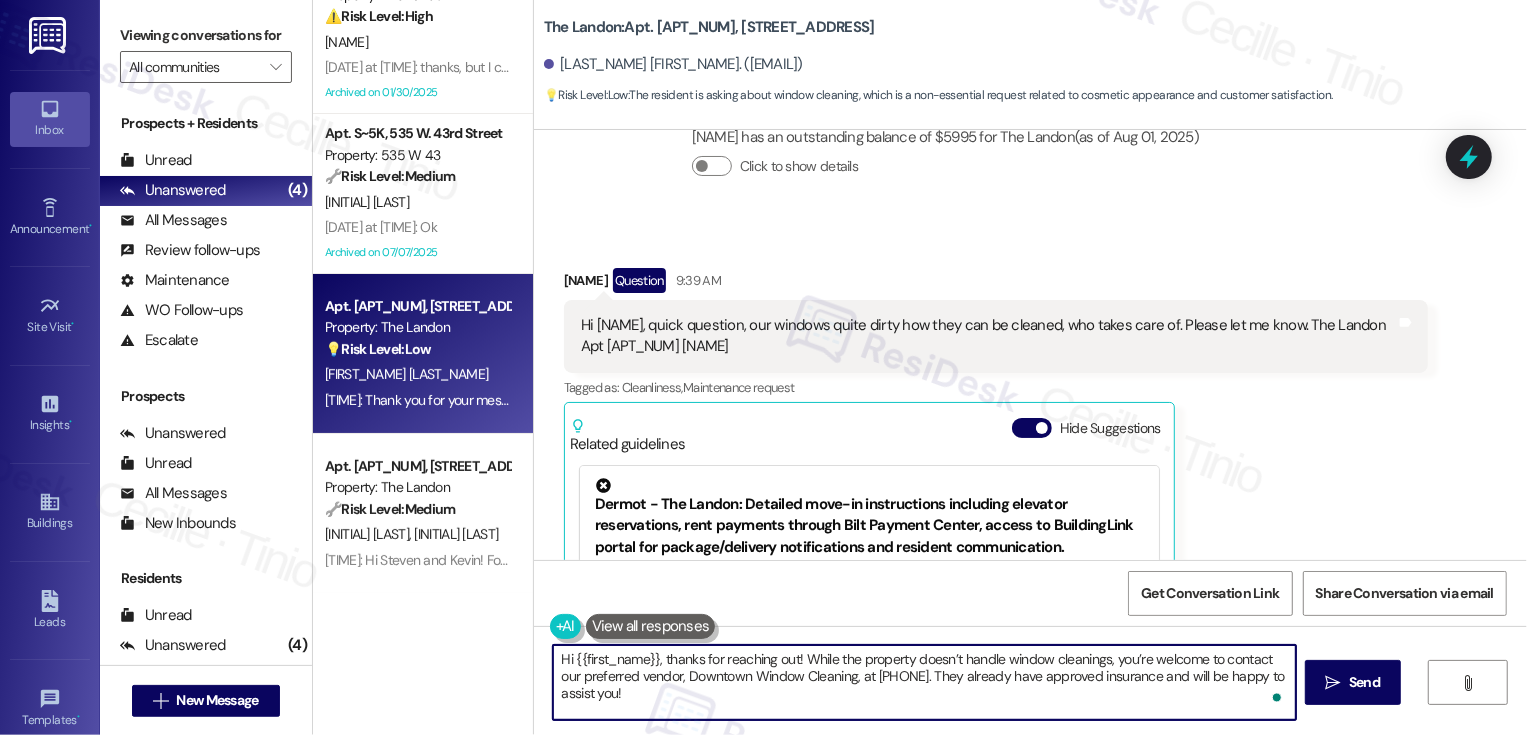 click on "Hi {{first_name}}, thanks for reaching out! While the property doesn’t handle window cleanings, you’re welcome to contact our preferred vendor, Downtown Window Cleaning, at [PHONE]. They already have approved insurance and will be happy to assist you!" at bounding box center (924, 682) 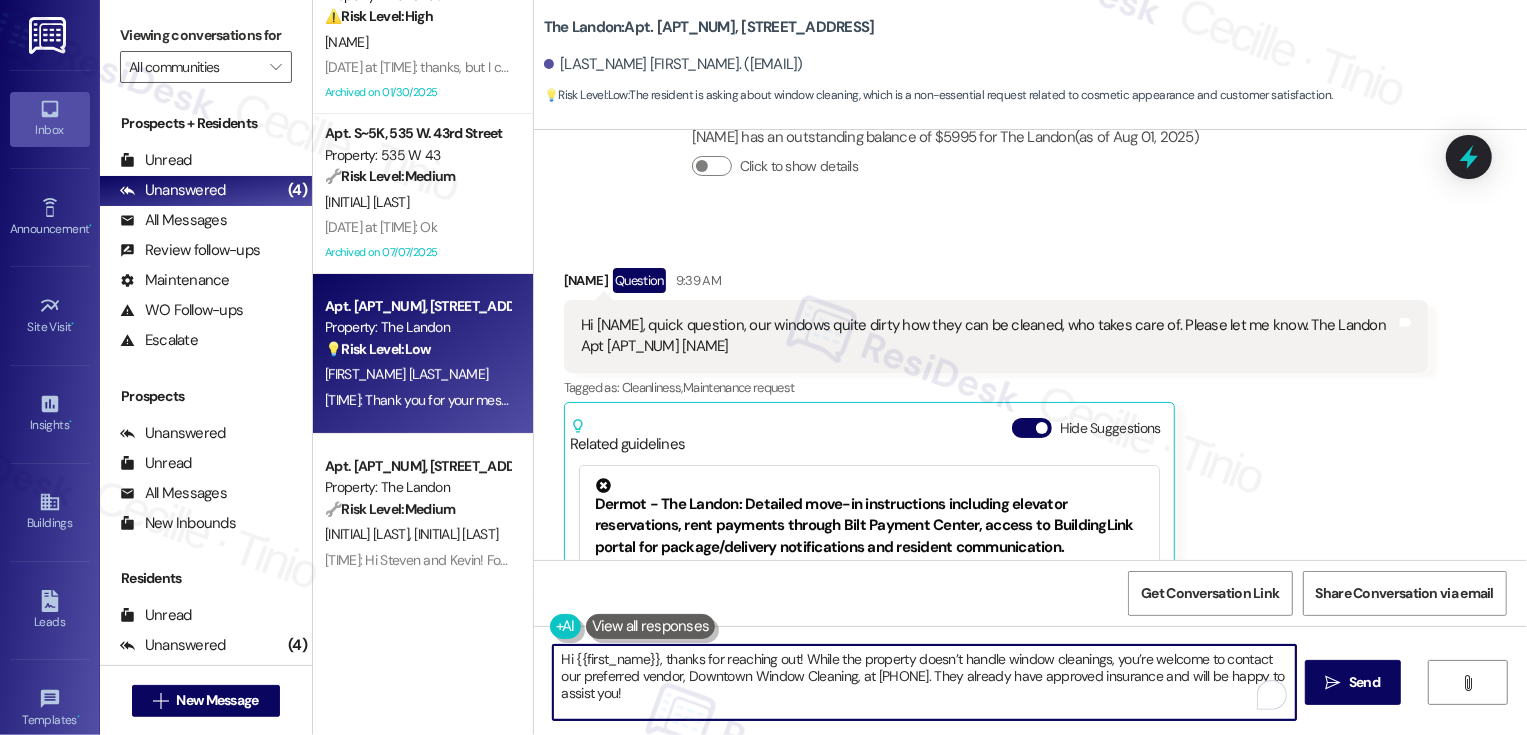 scroll, scrollTop: 5, scrollLeft: 0, axis: vertical 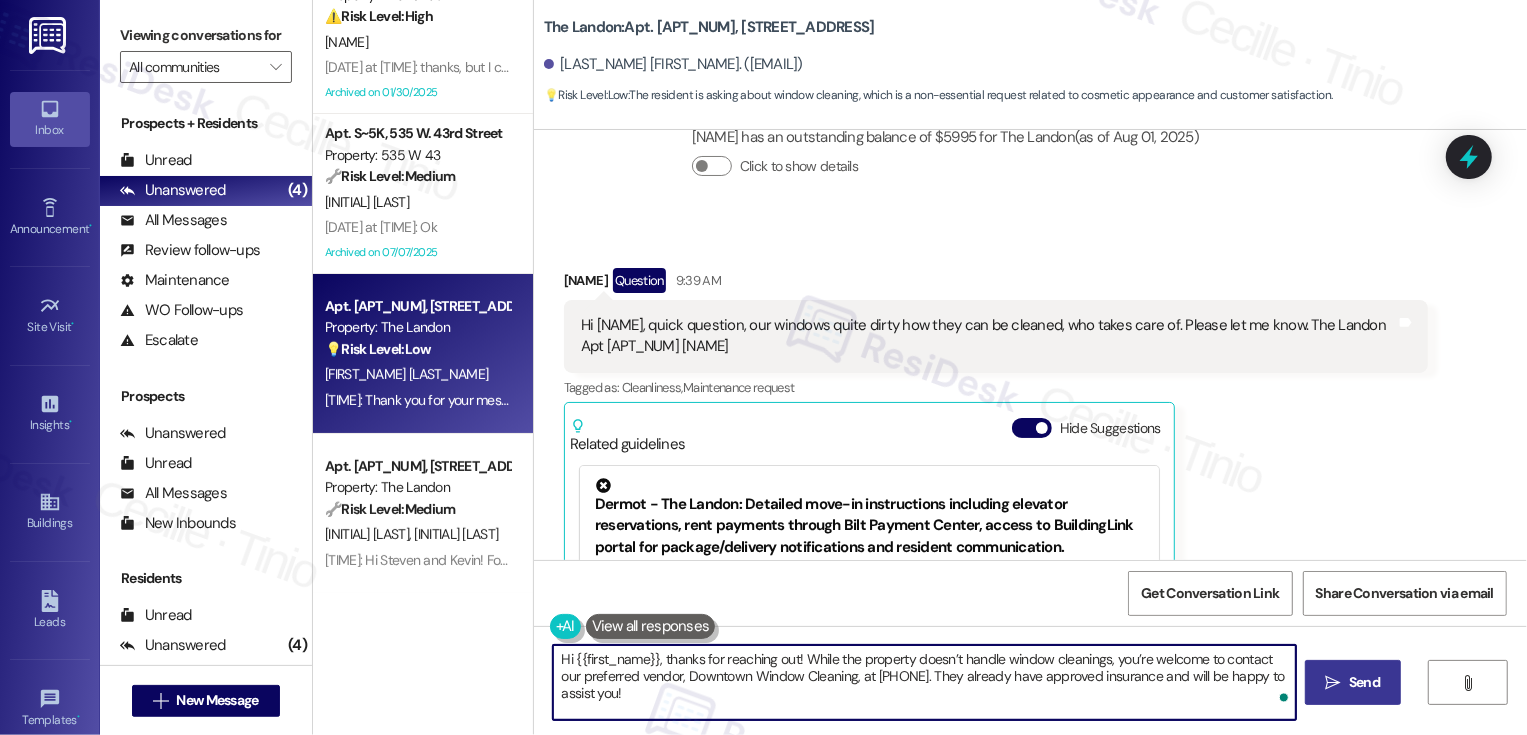 type on "Hi {{first_name}}, thanks for reaching out! While the property doesn’t handle window cleanings, you’re welcome to contact our preferred vendor, Downtown Window Cleaning, at [PHONE]. They already have approved insurance and will be happy to assist you!" 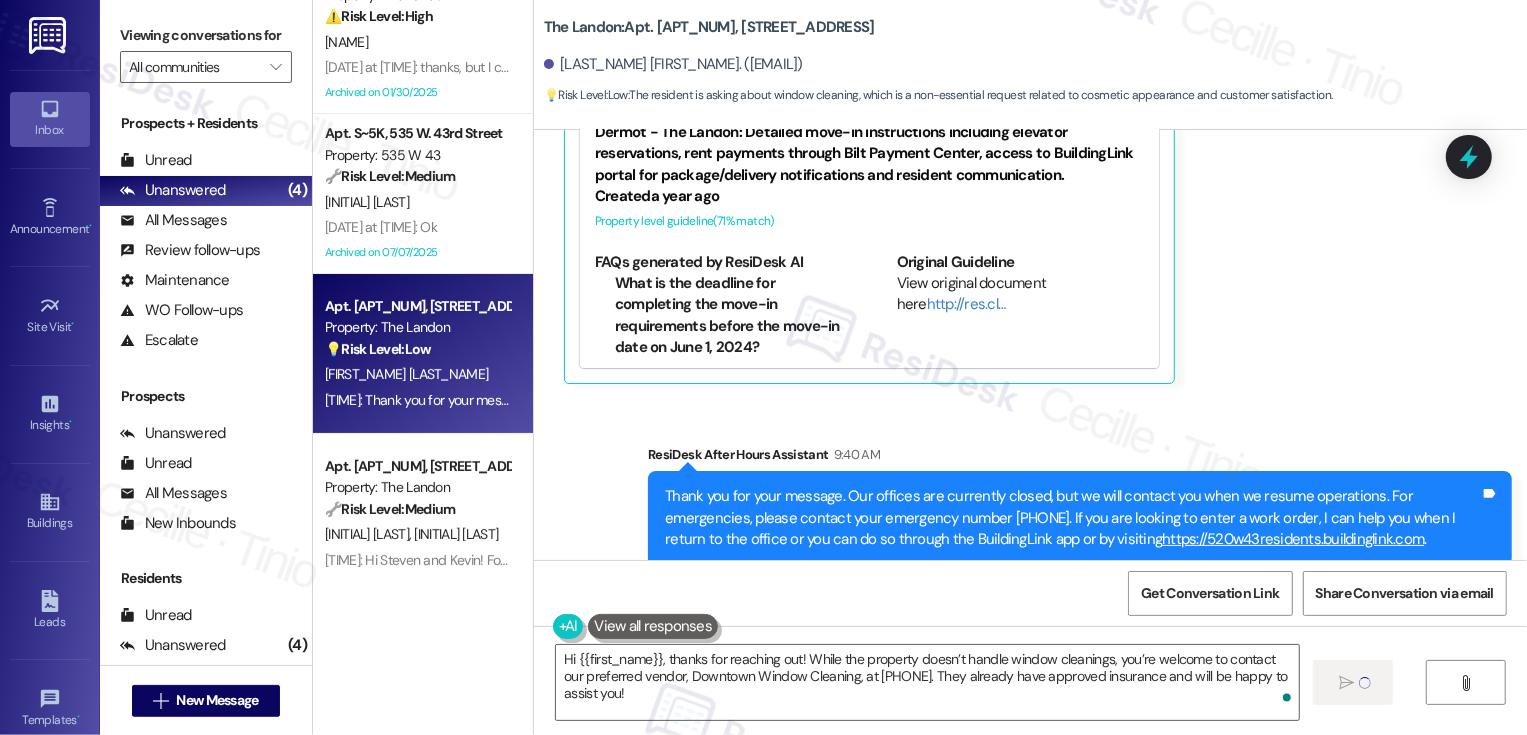 scroll, scrollTop: 5425, scrollLeft: 0, axis: vertical 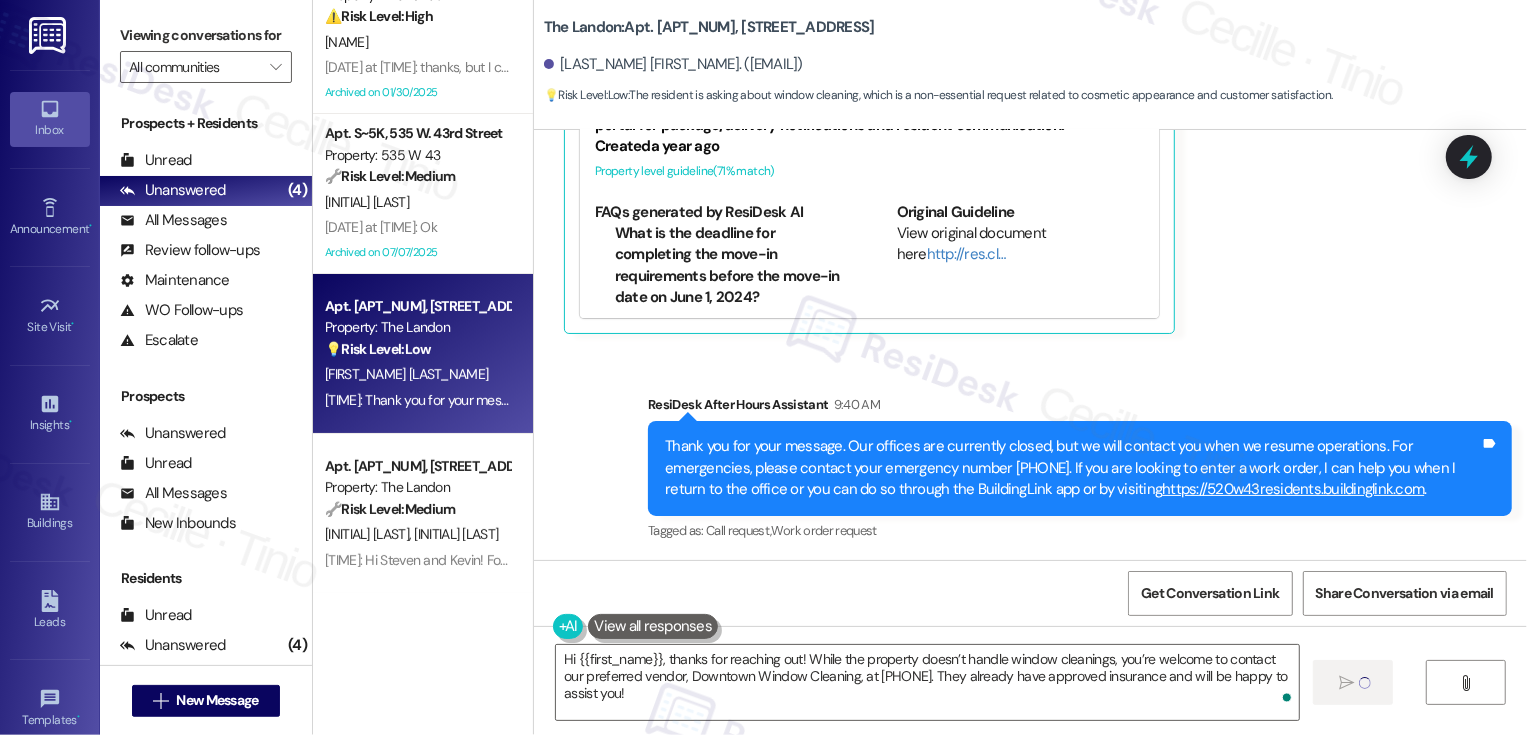 type 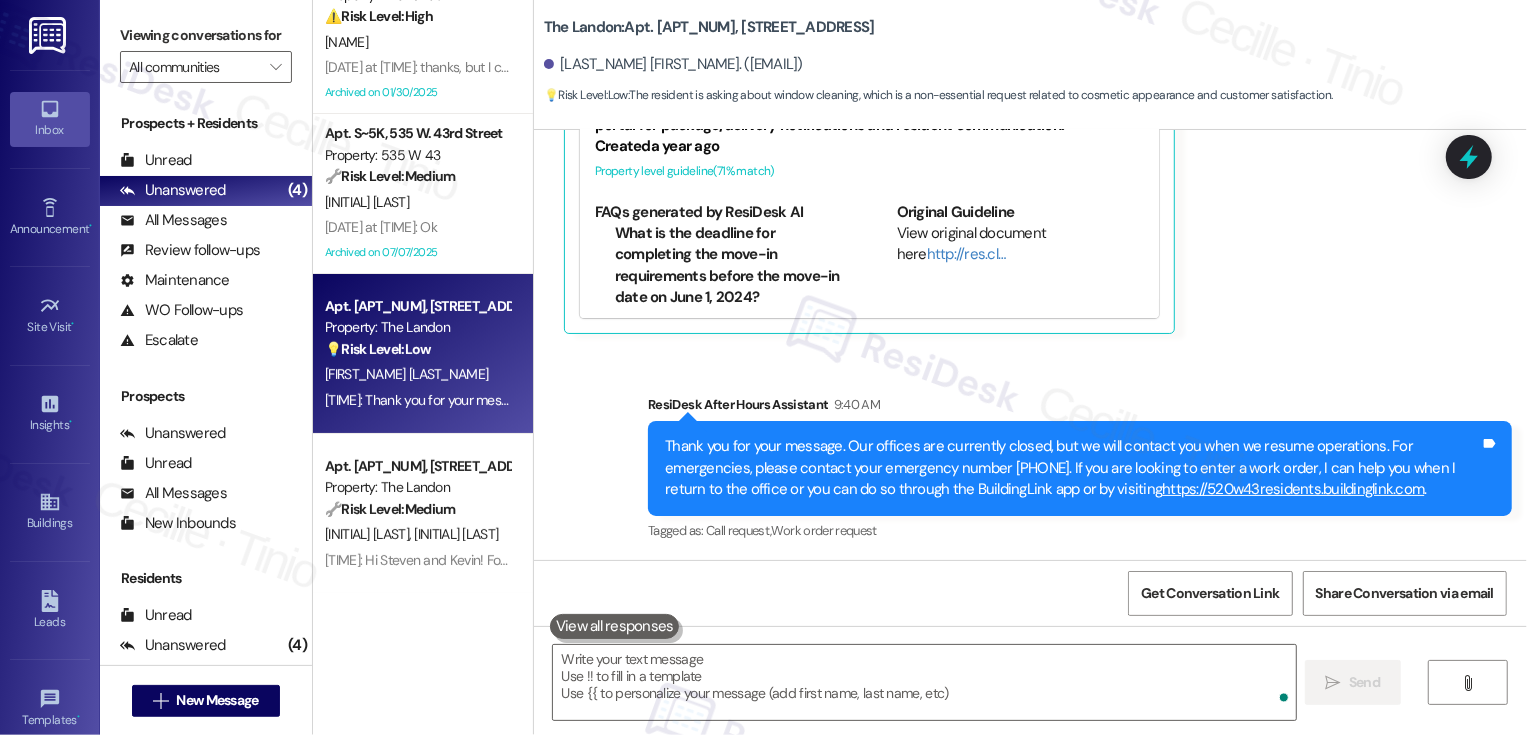 scroll, scrollTop: 5213, scrollLeft: 0, axis: vertical 